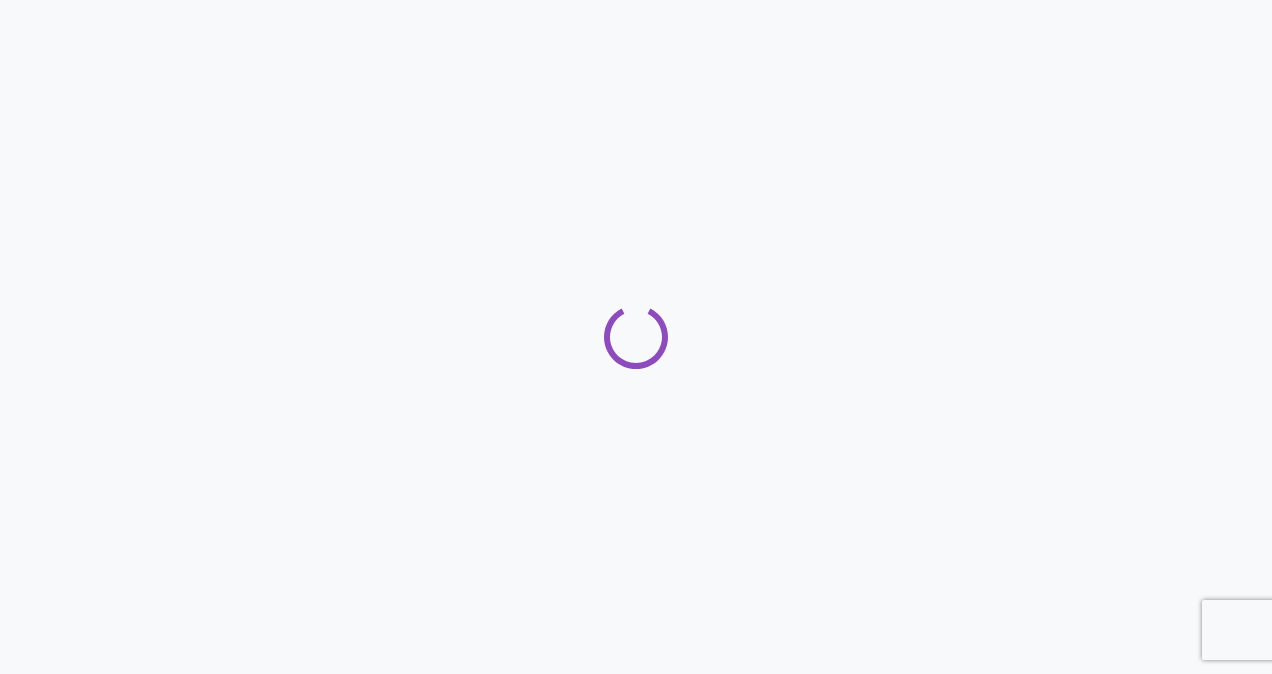 scroll, scrollTop: 0, scrollLeft: 0, axis: both 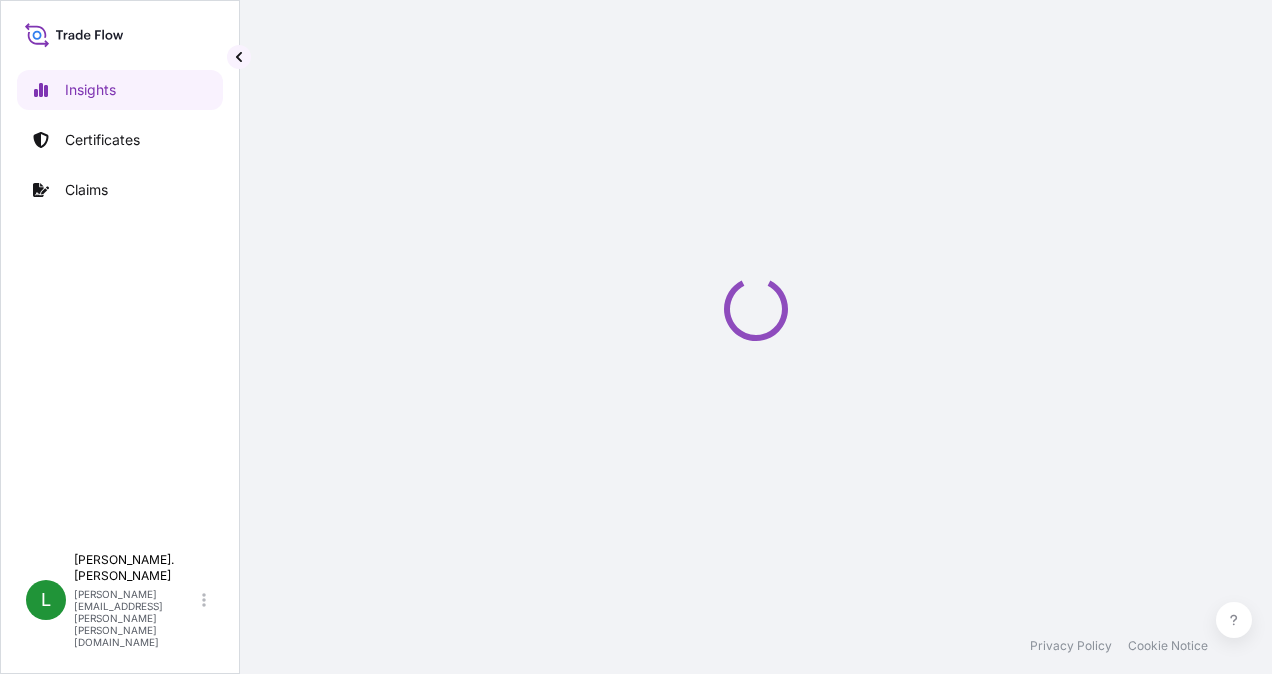 select on "2025" 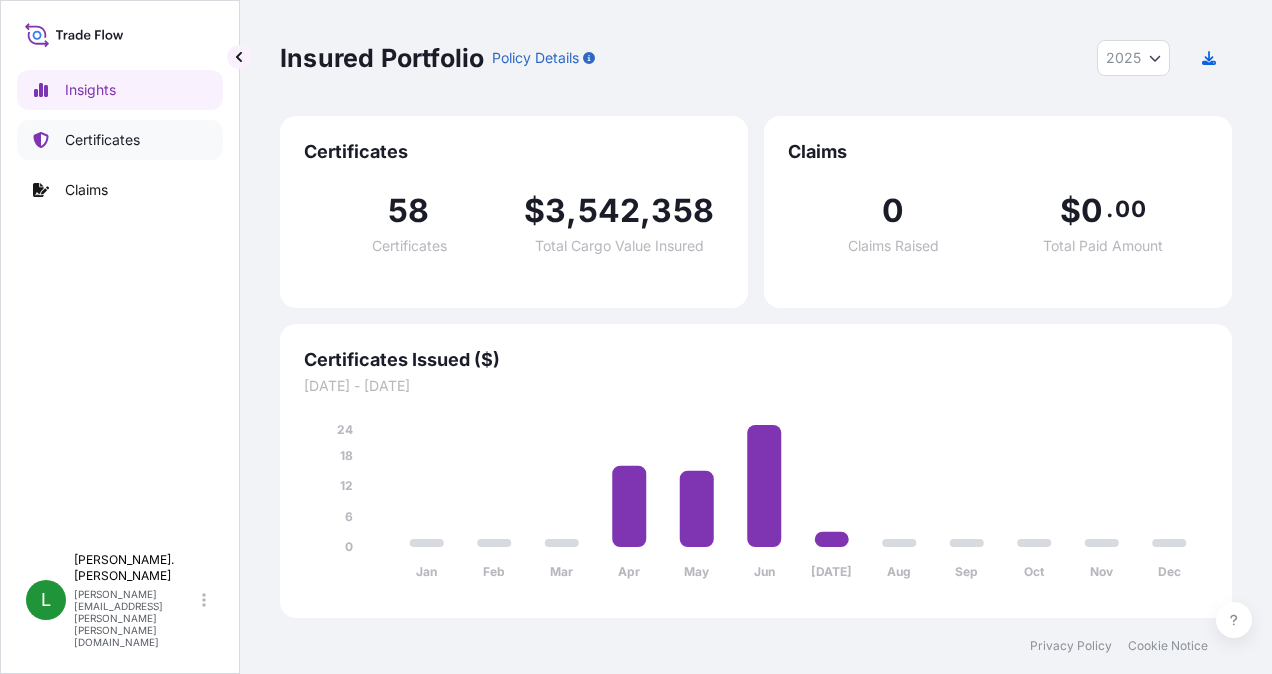 click on "Certificates" at bounding box center (102, 140) 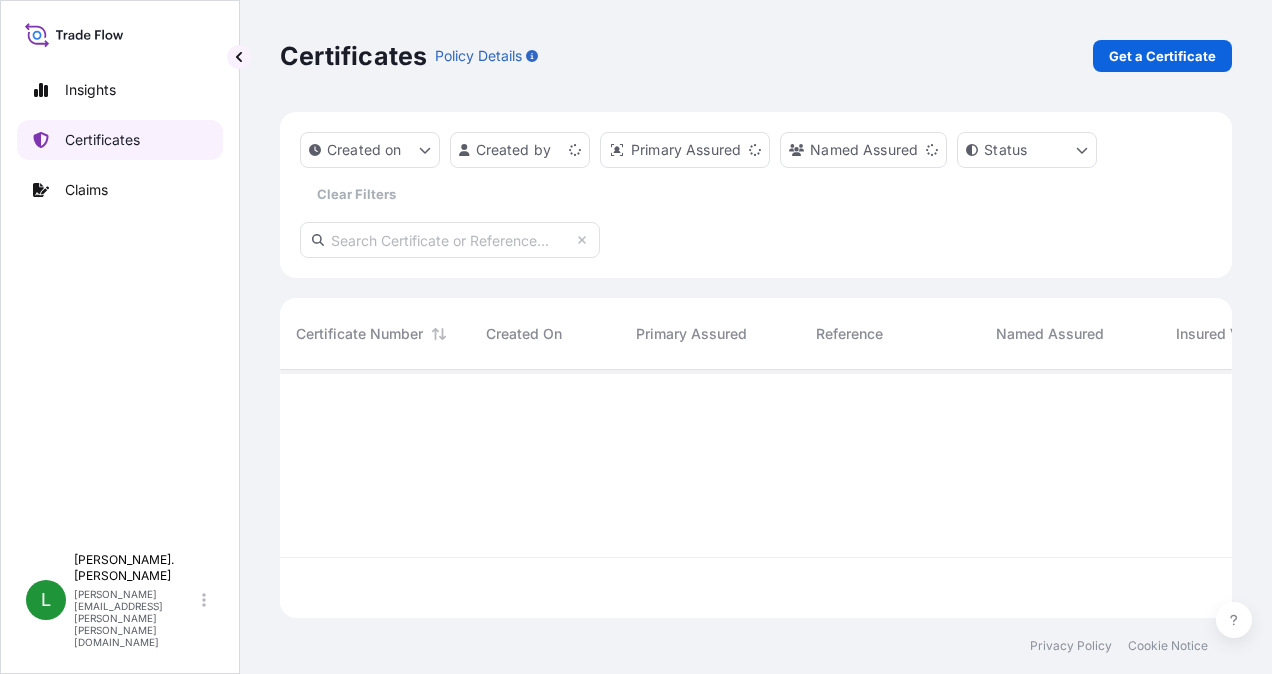 scroll, scrollTop: 16, scrollLeft: 16, axis: both 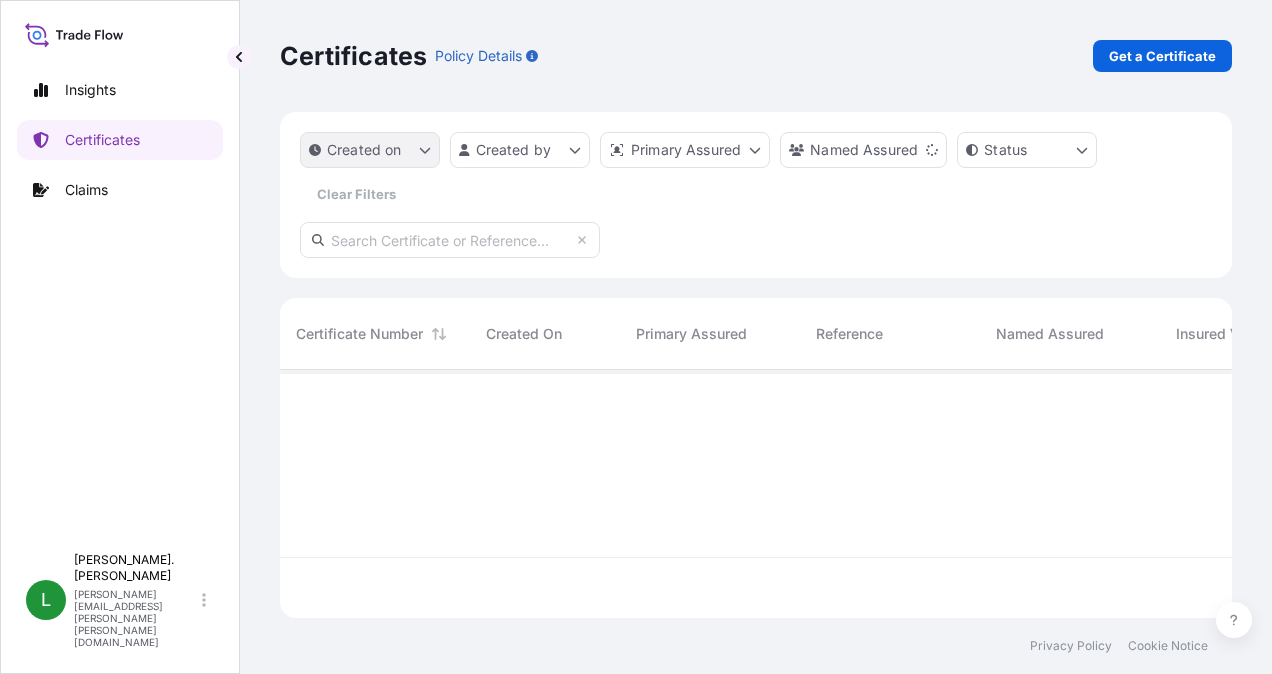 click 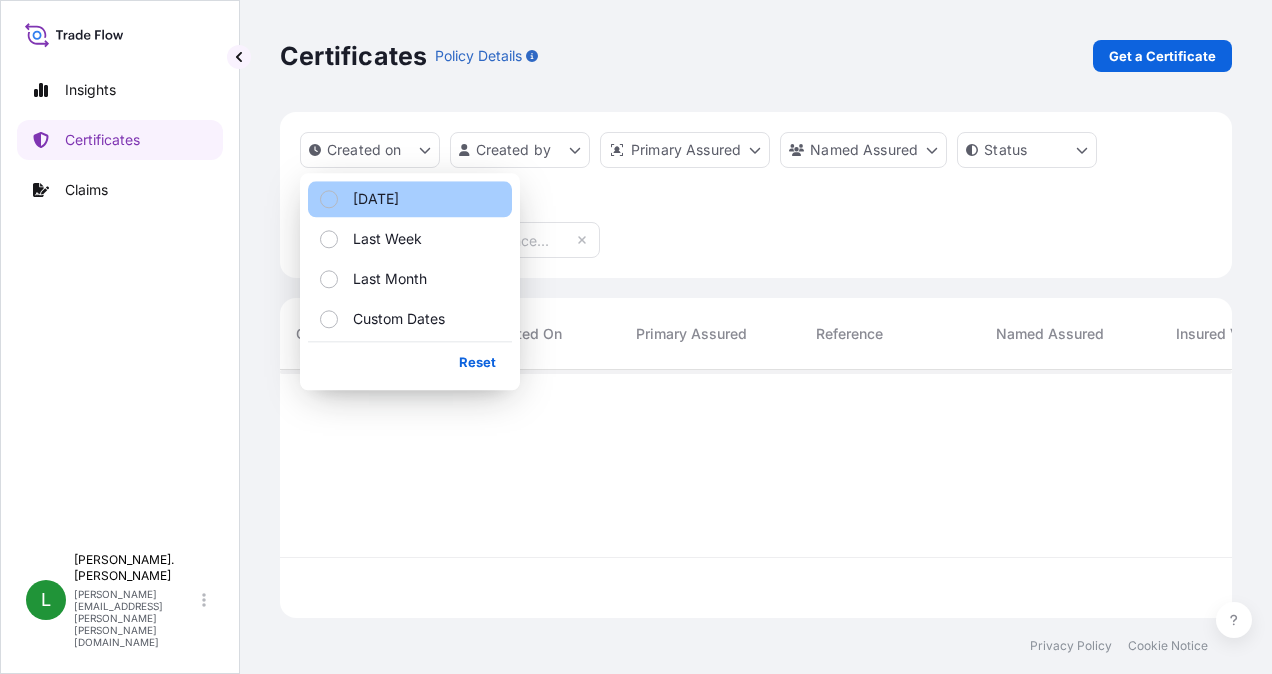 click on "[DATE]" at bounding box center [376, 199] 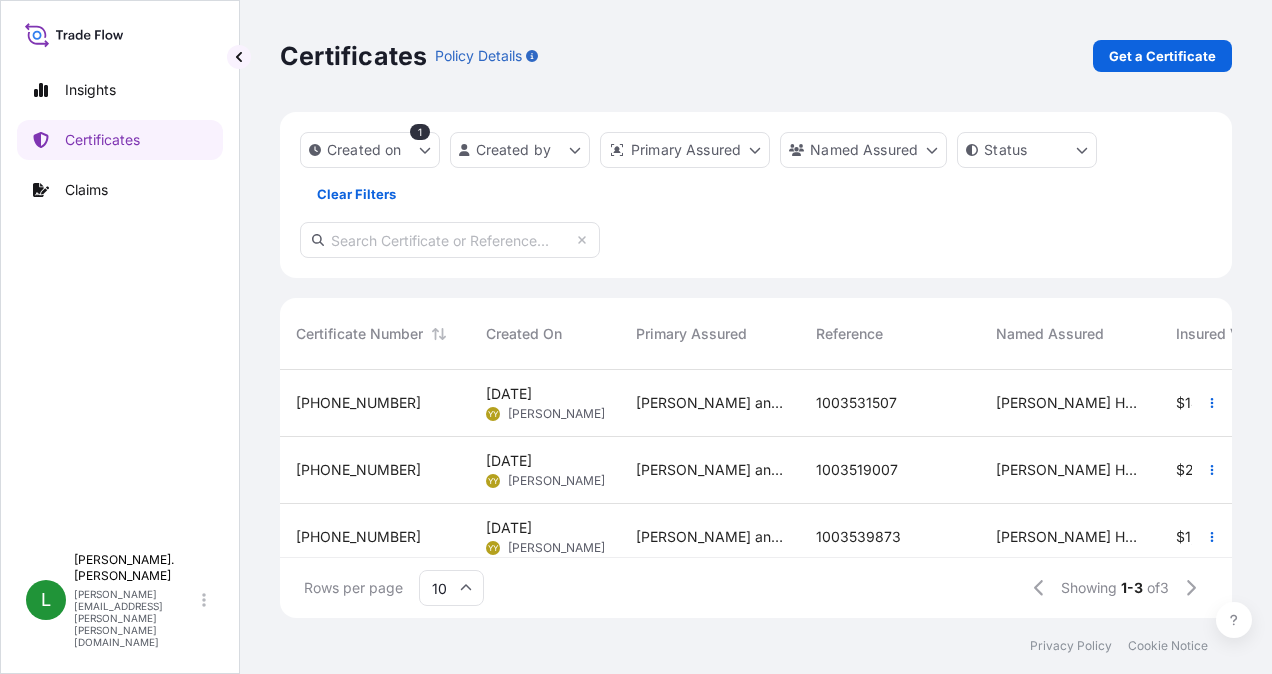 click on "Created on 1 Created by Primary Assured Named Assured Status Clear Filters" at bounding box center [756, 195] 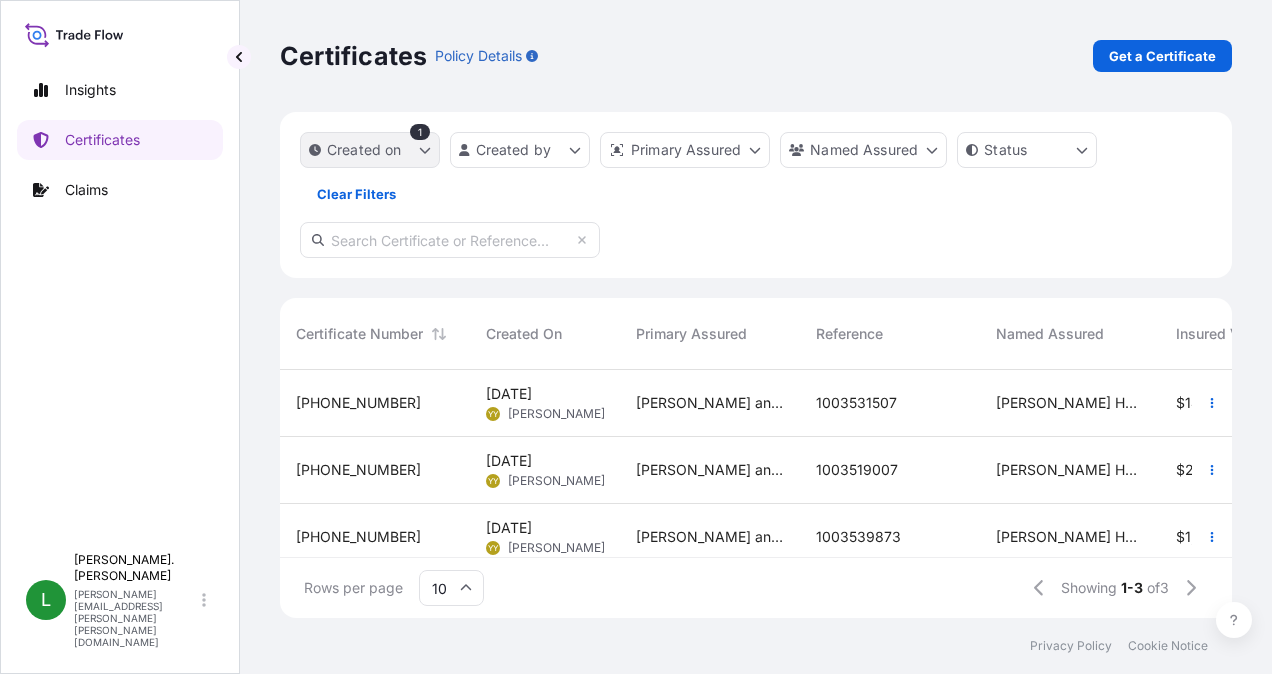 click on "Created on" at bounding box center [364, 150] 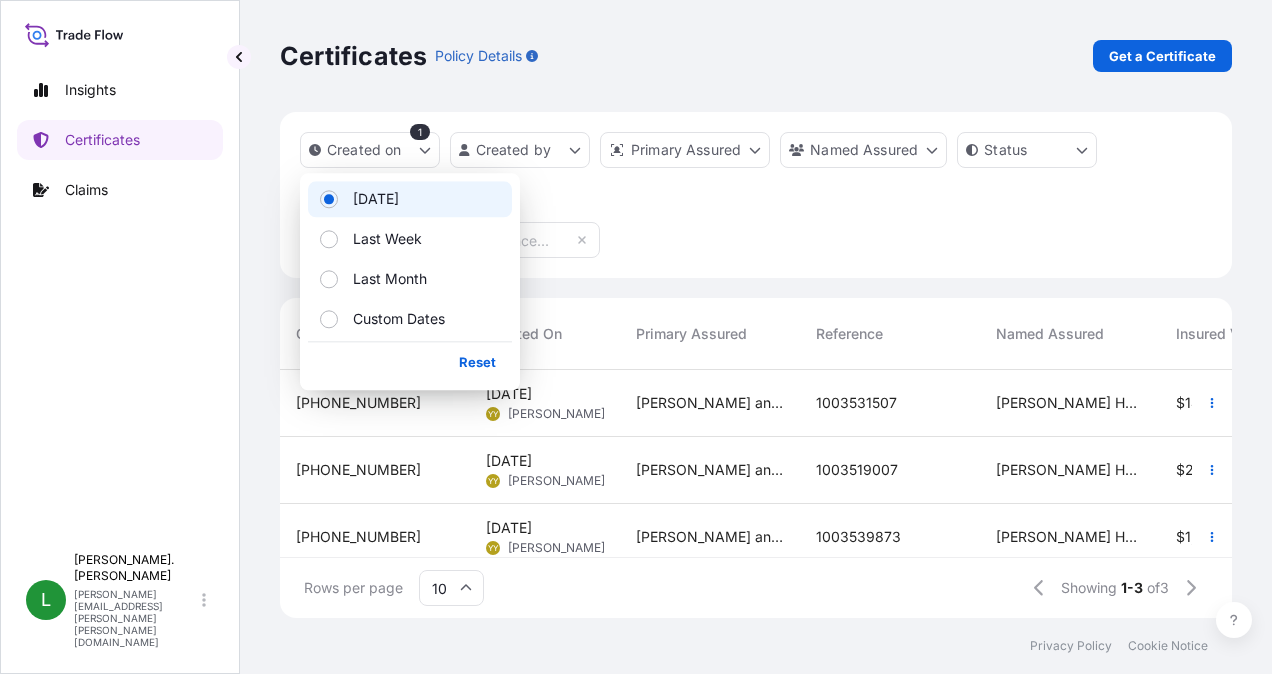 click at bounding box center [329, 199] 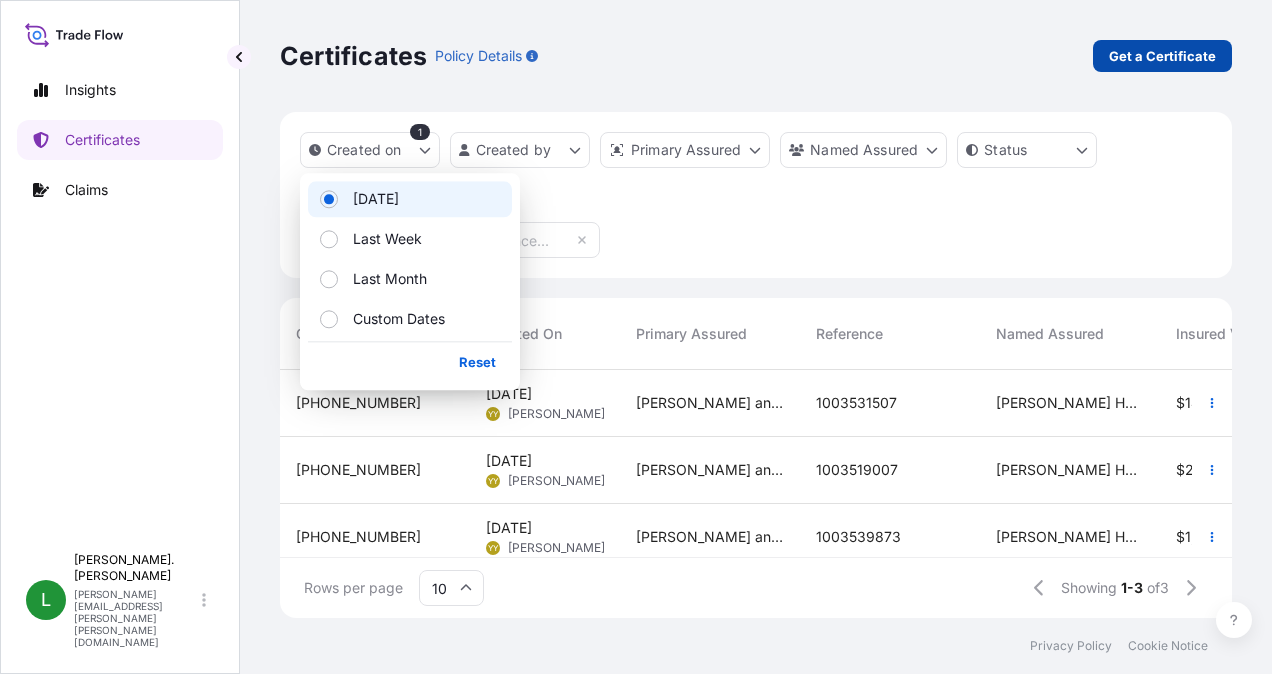 click on "Get a Certificate" at bounding box center (1162, 56) 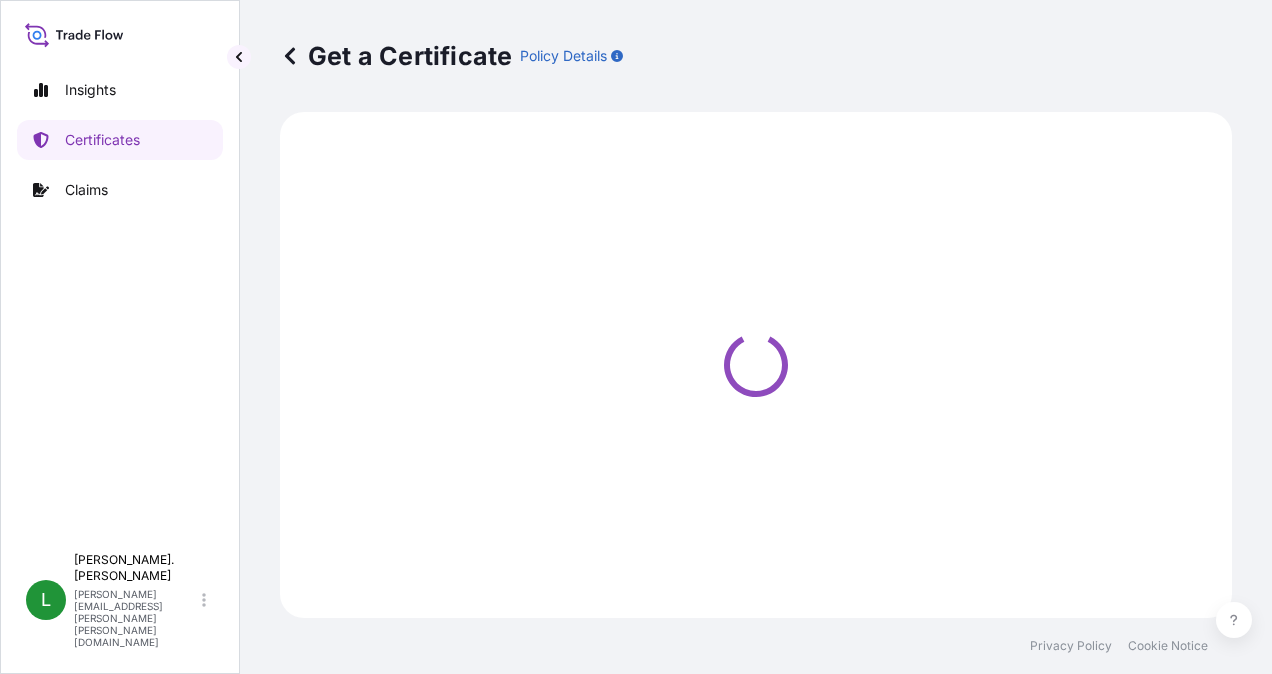 select on "Ocean Vessel" 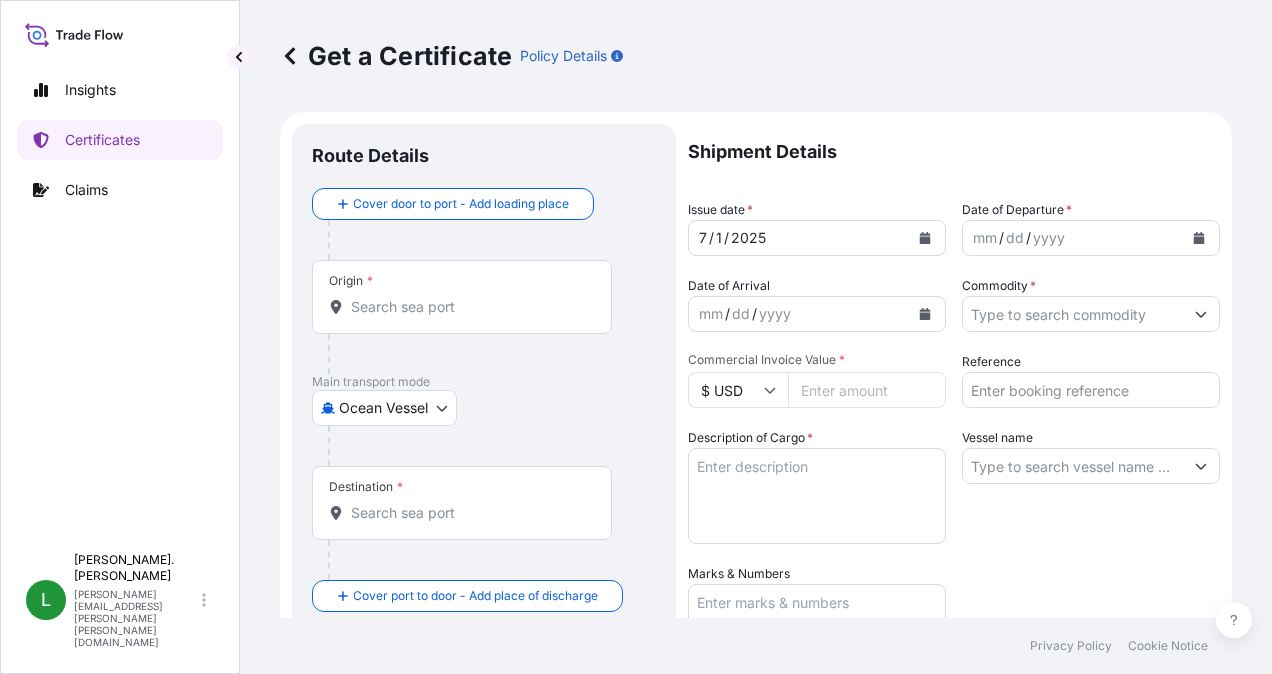 click 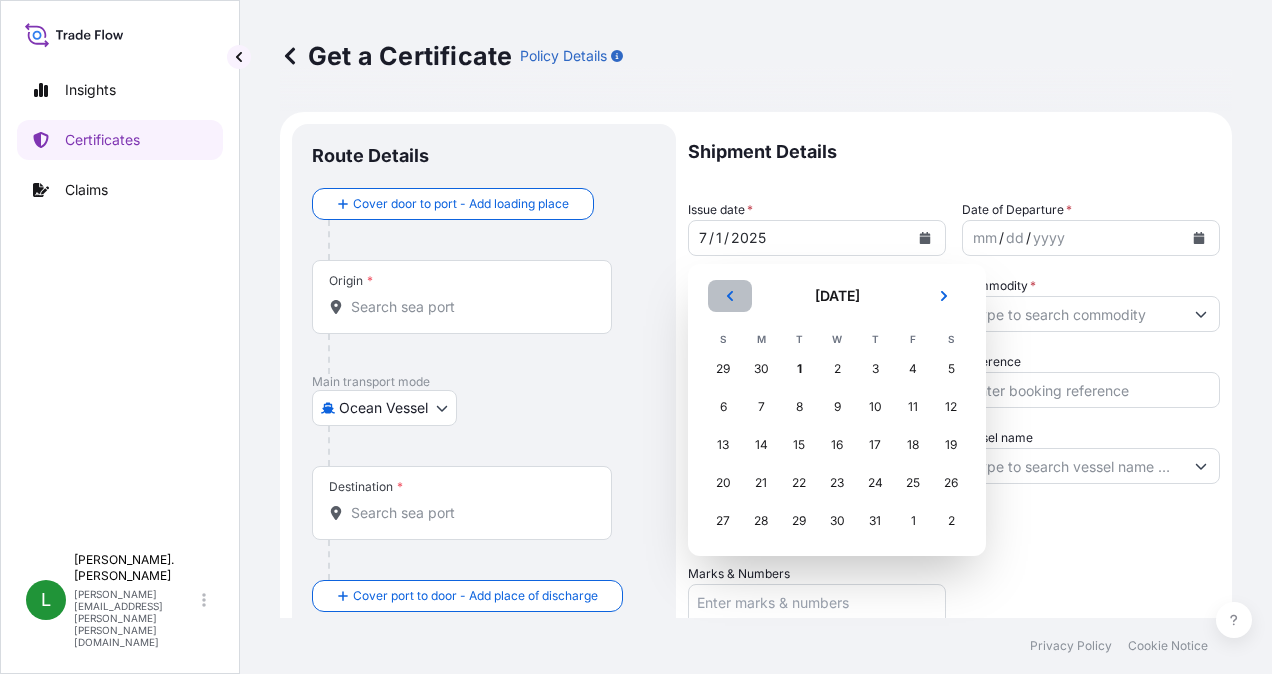 click at bounding box center [730, 296] 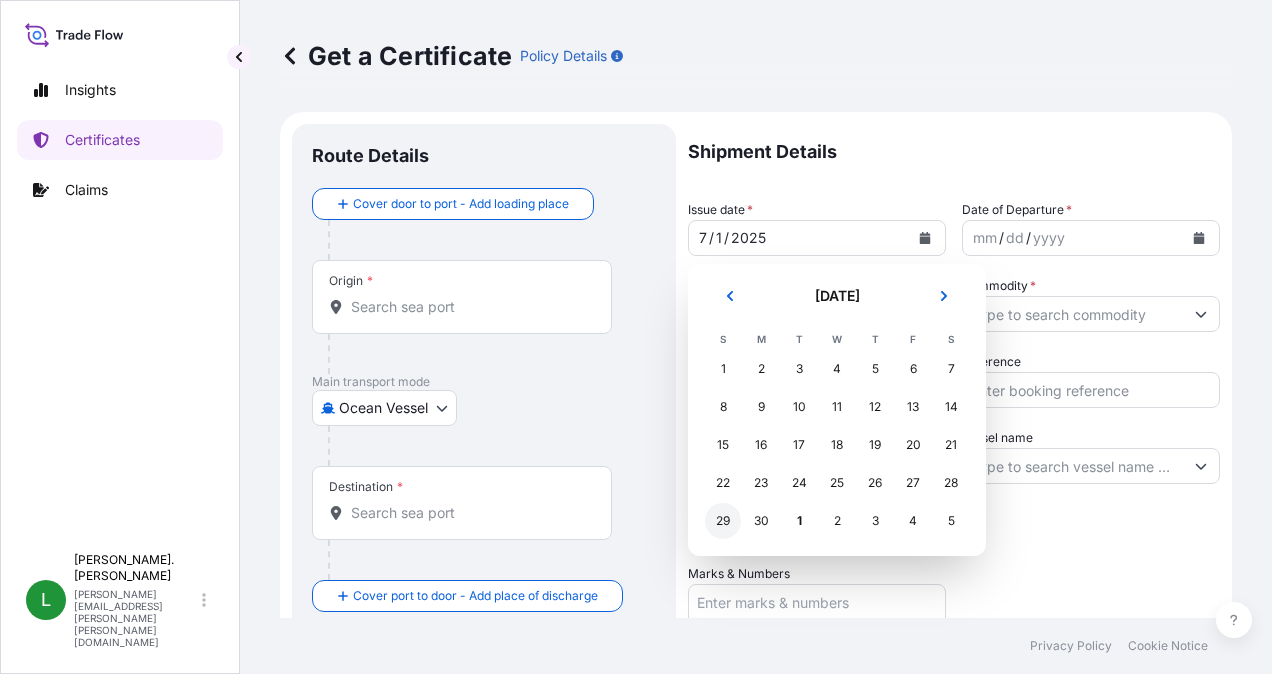 click on "29" at bounding box center (723, 521) 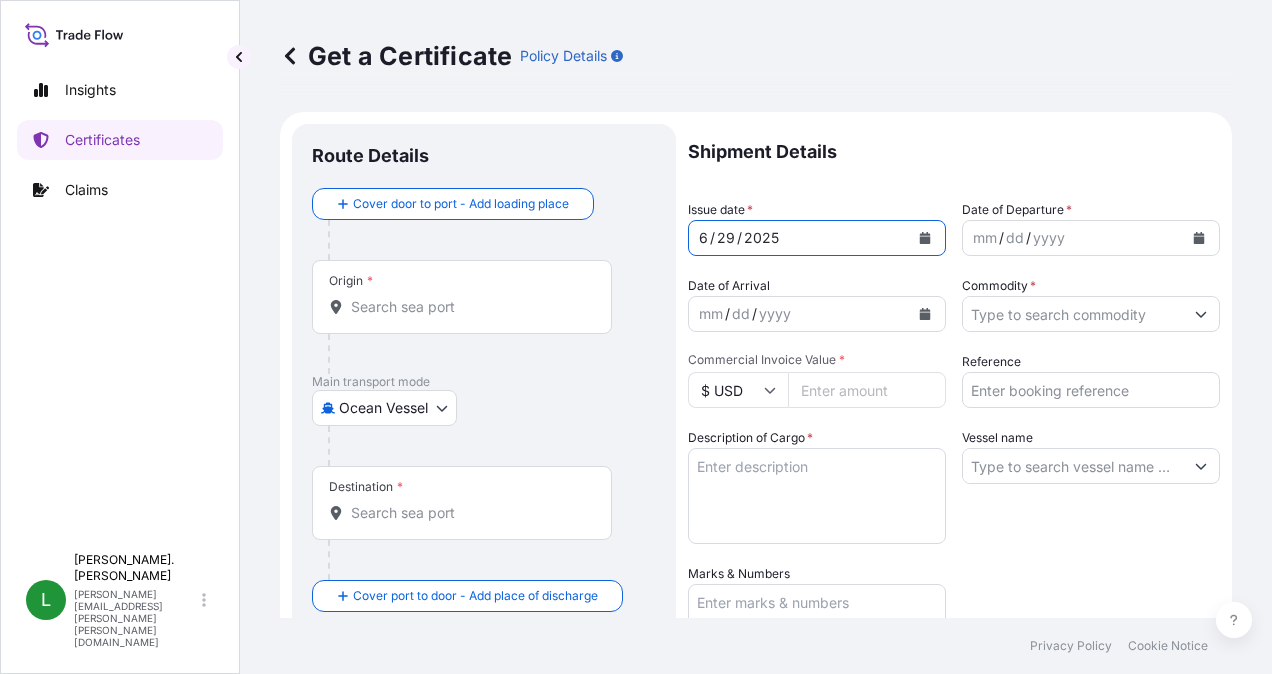type 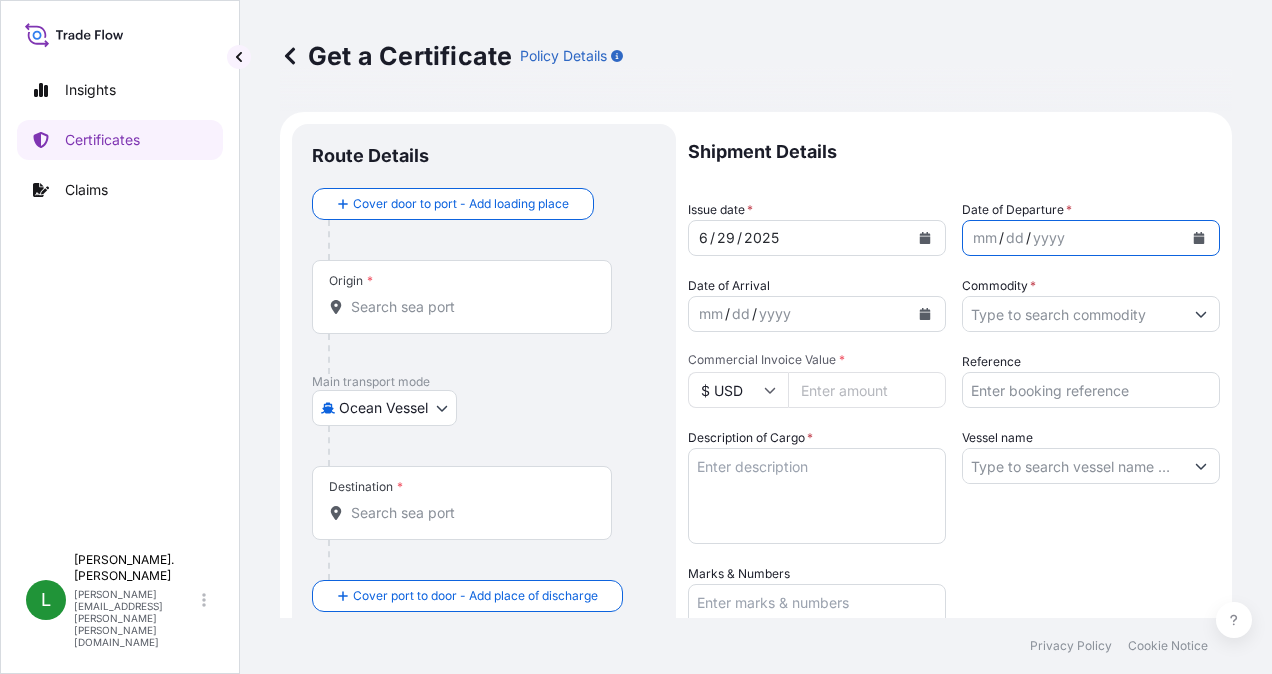 click at bounding box center (1199, 238) 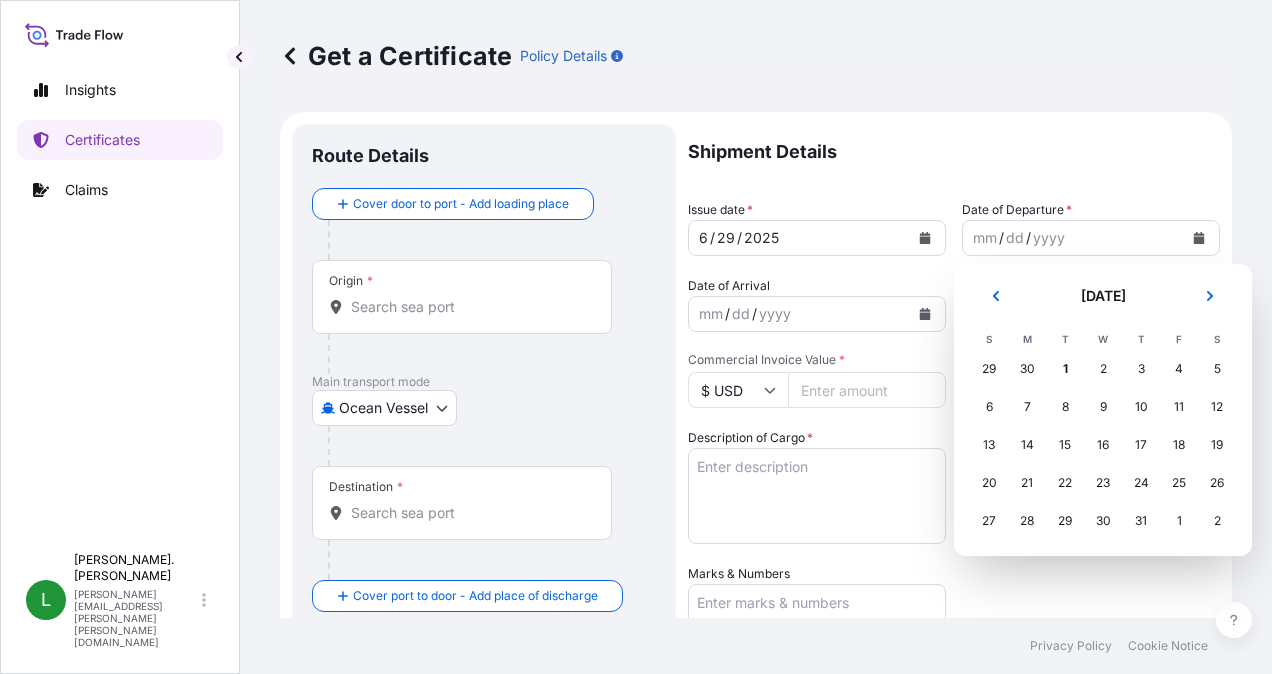 click on "29" at bounding box center (989, 369) 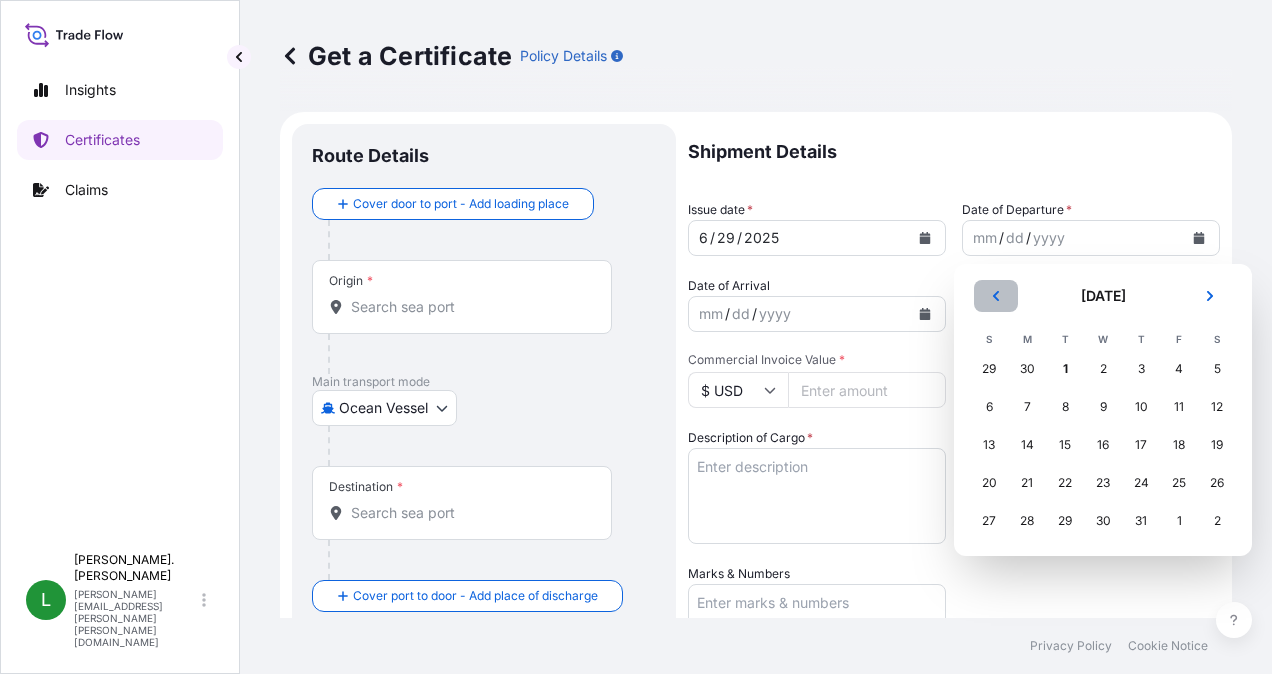 click 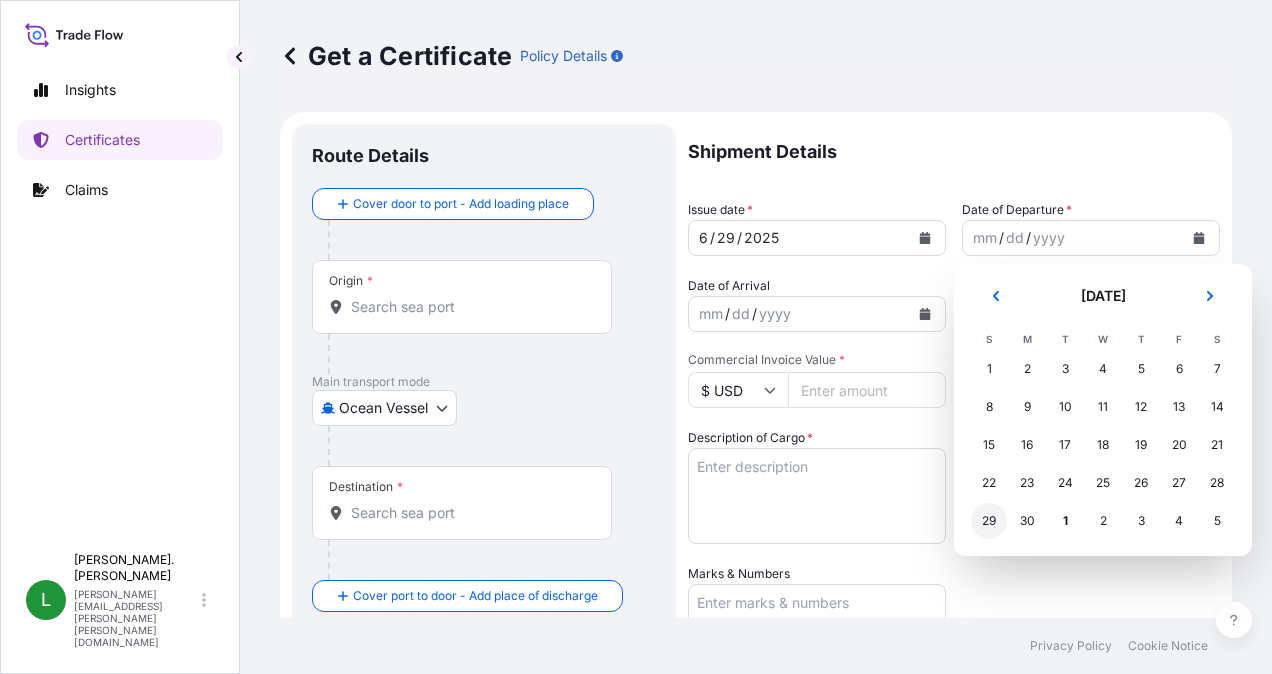 click on "29" at bounding box center (989, 521) 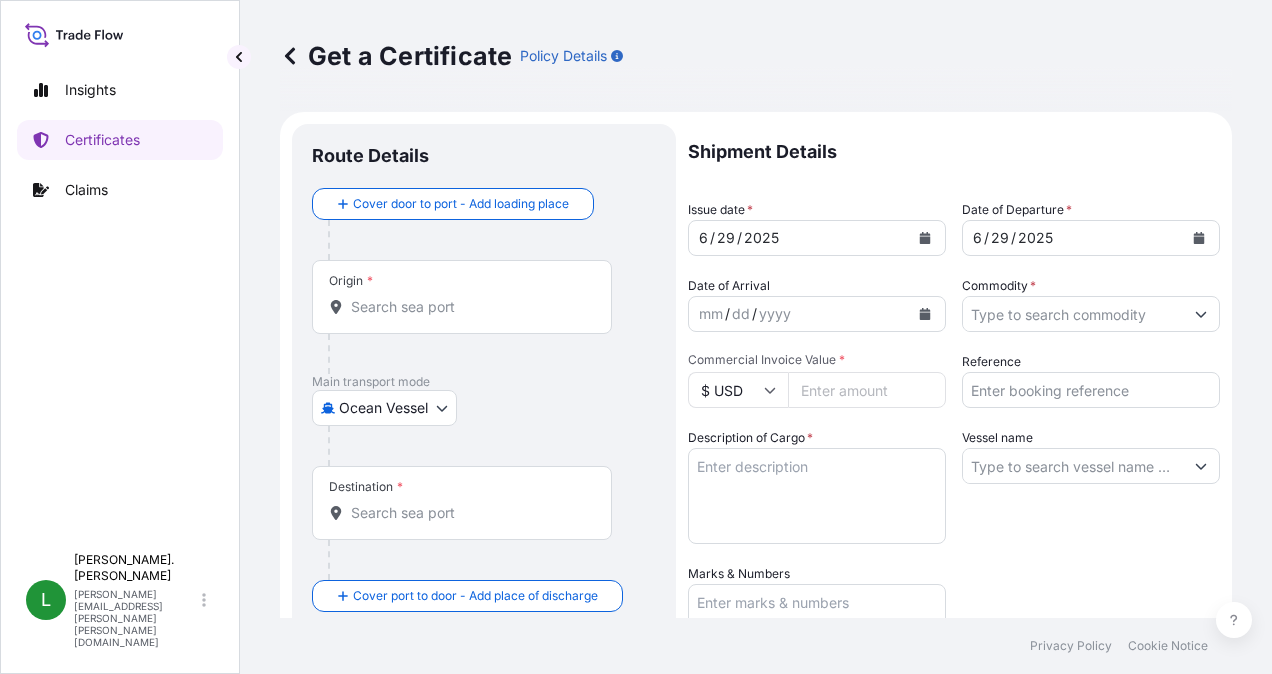 click on "Commodity *" at bounding box center (999, 286) 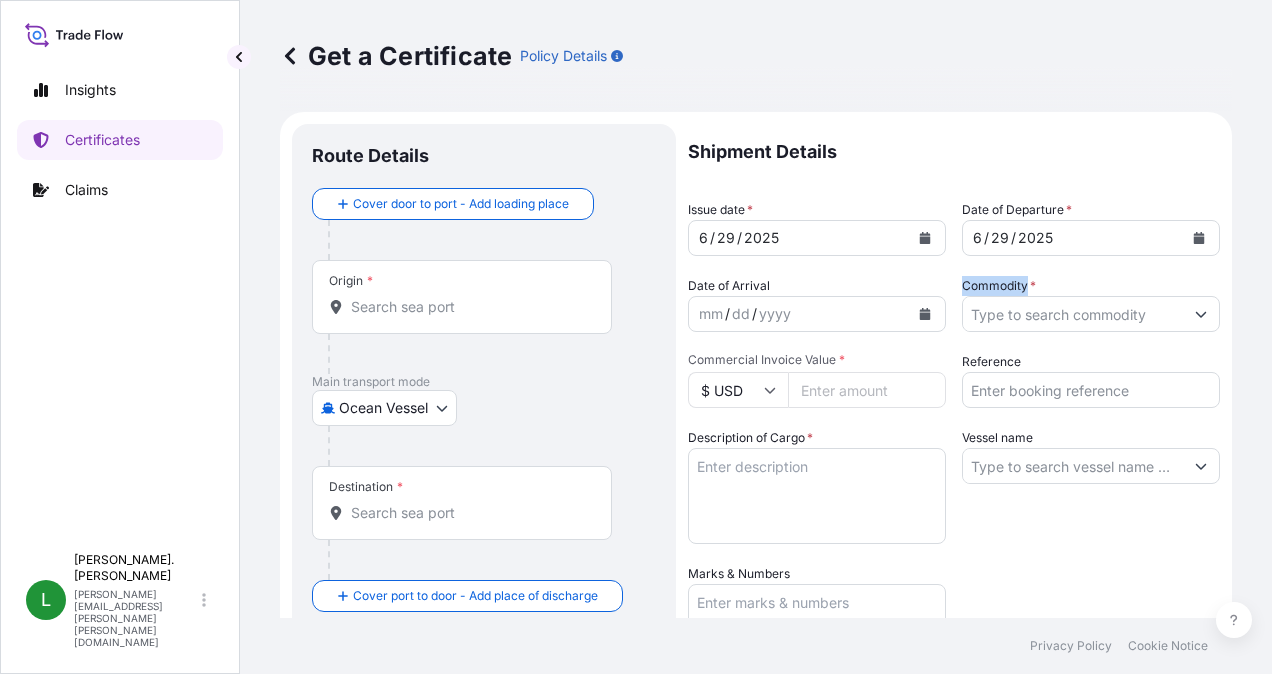 drag, startPoint x: 952, startPoint y: 284, endPoint x: 1020, endPoint y: 288, distance: 68.117546 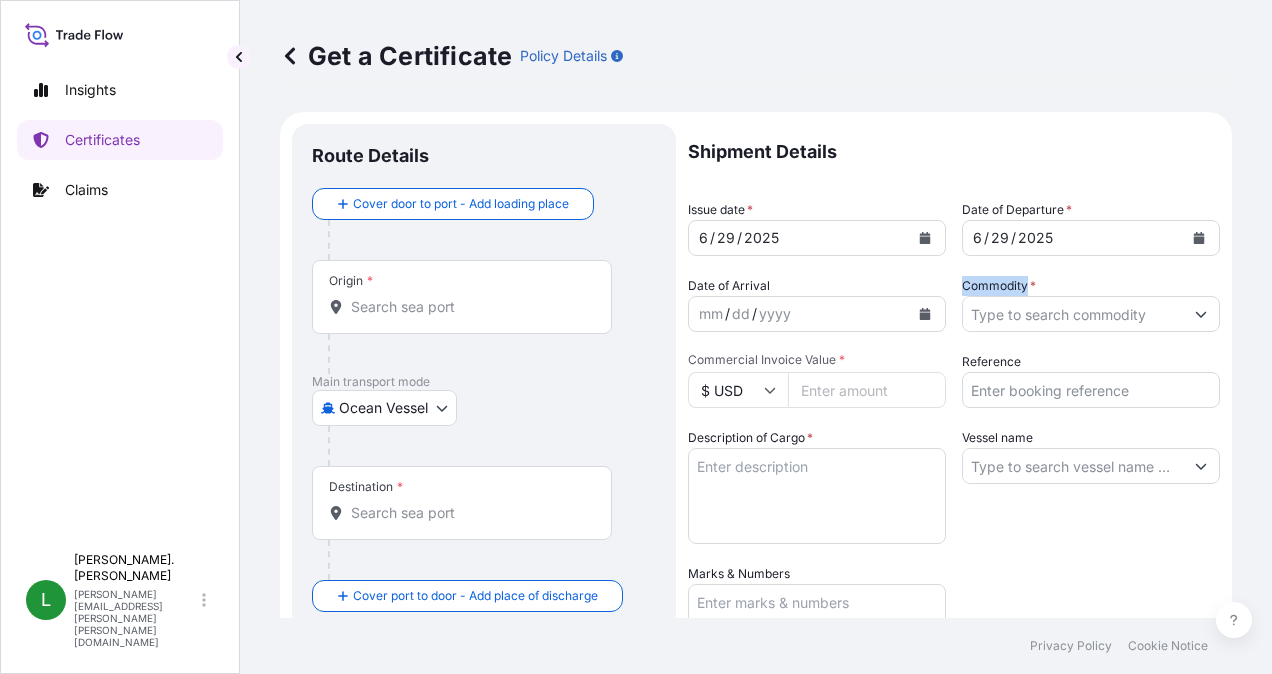 click on "Shipment Details Issue date * [DATE] Date of Departure * [DATE] Date of Arrival mm / dd / yyyy Commodity * Packing Category Commercial Invoice Value    * $ USD Reference Description of Cargo * Vessel name Marks & Numbers Letter of Credit This shipment has a letter of credit Letter of credit * Letter of credit may not exceed 12000 characters Assured Details Primary Assured * Select a primary assured [PERSON_NAME] - Emo Trans, Inc. [PERSON_NAME] Enterprise Management ([GEOGRAPHIC_DATA]) Co.,Ltd. MCN Logistics Korea Trade Technologies, Inc. - Freight forwarder - [PERSON_NAME] [PERSON_NAME] and Company Named Assured Named Assured Address" at bounding box center (954, 562) 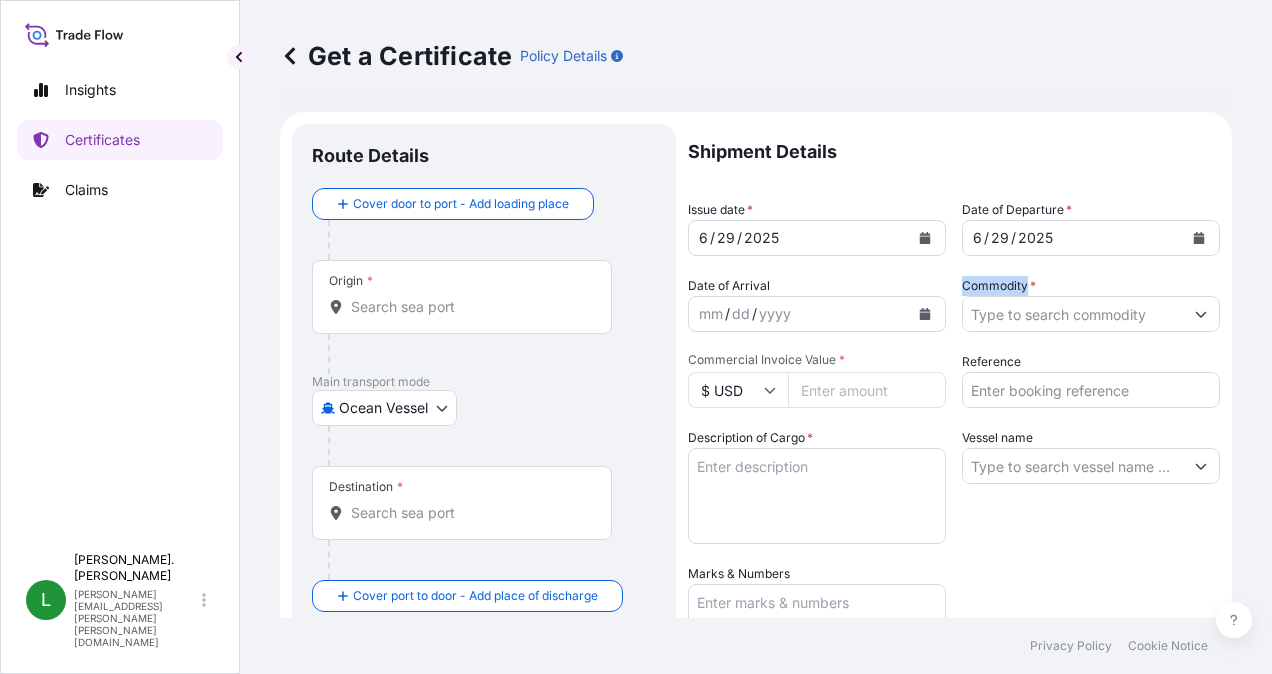 copy on "Commodity" 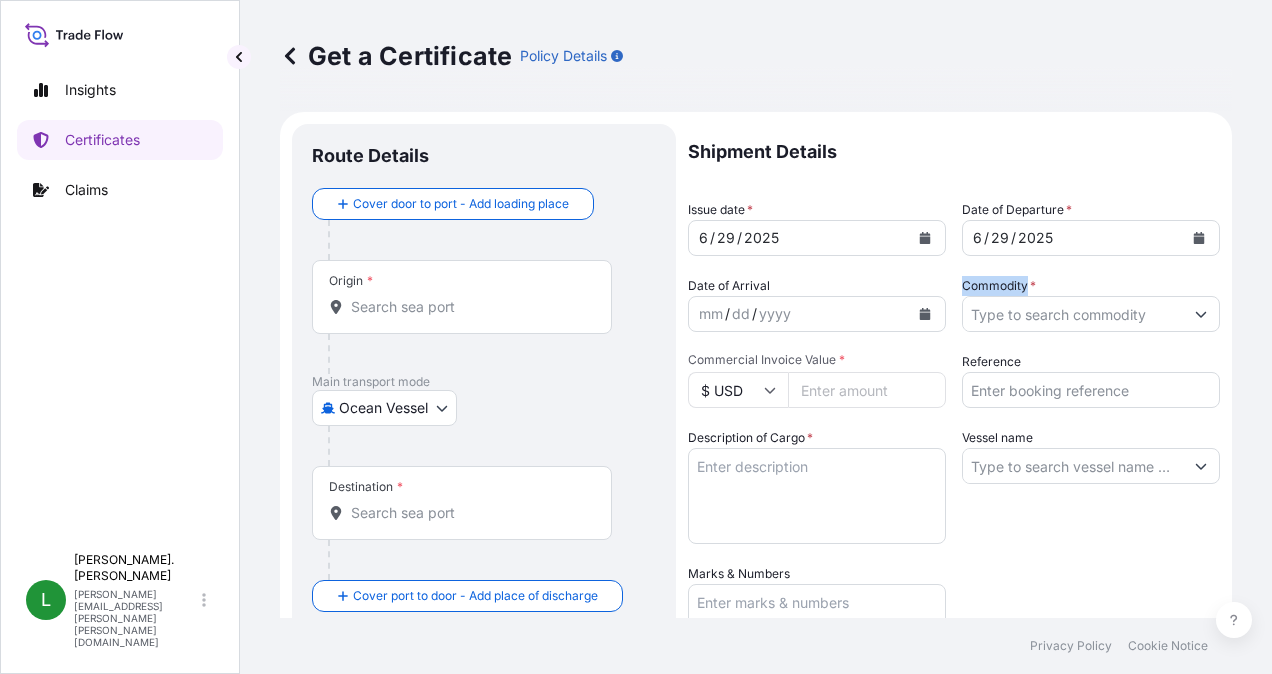 click at bounding box center (1201, 314) 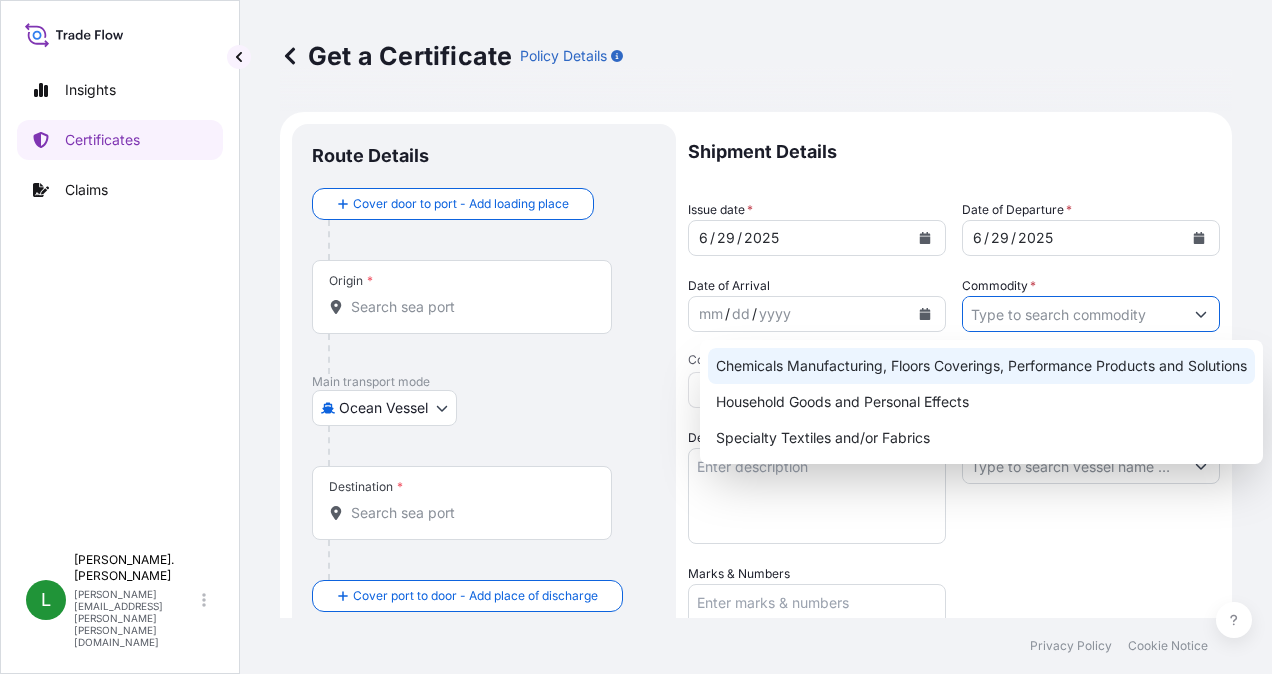 click on "Chemicals Manufacturing, Floors Coverings, Performance Products and Solutions" at bounding box center (981, 366) 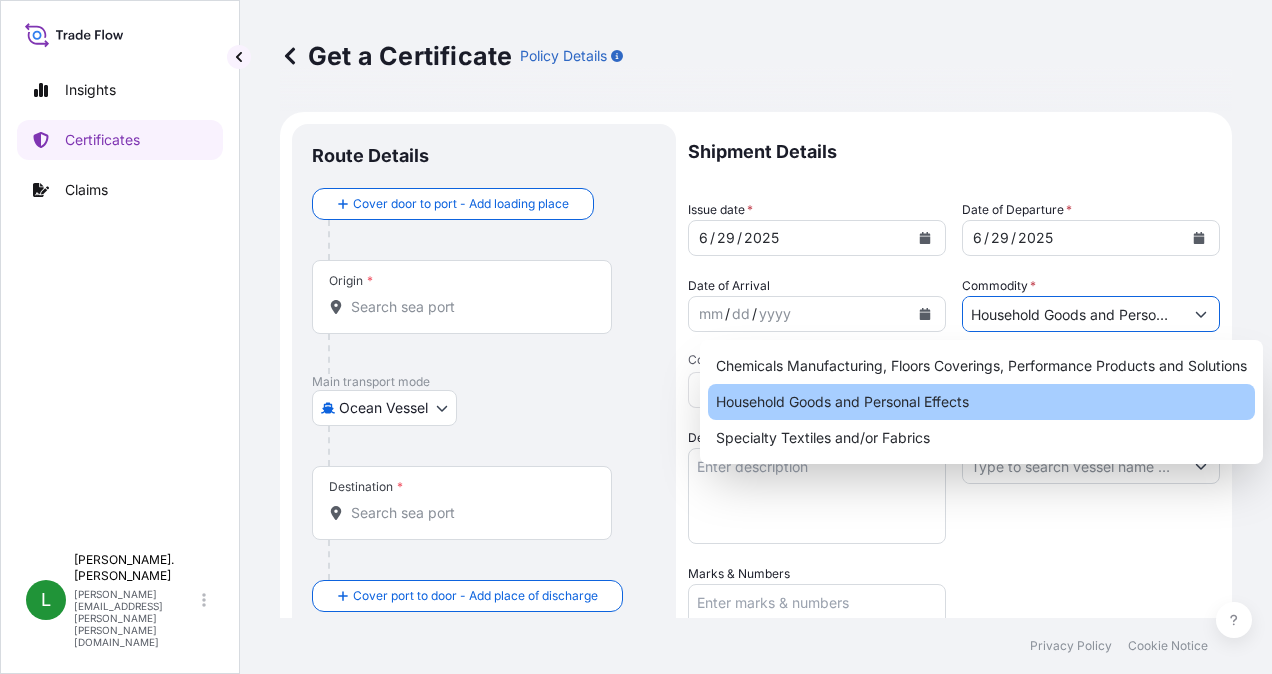 paste on "13,250" 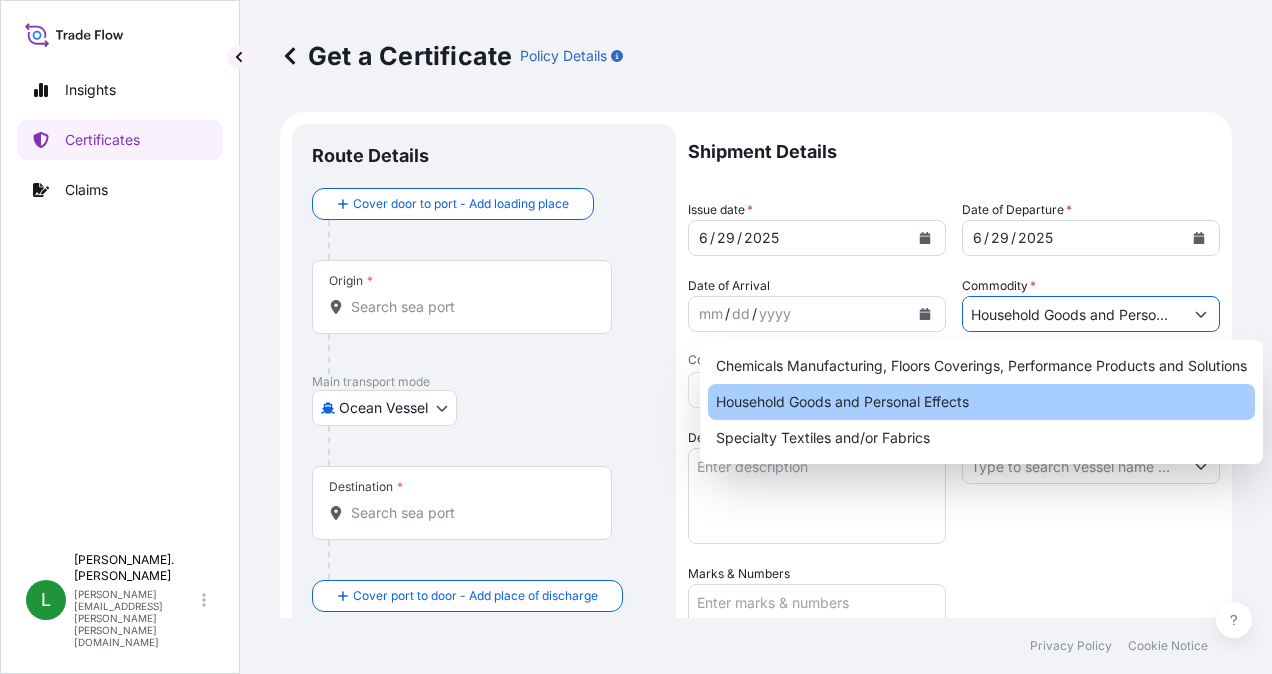 scroll, scrollTop: 0, scrollLeft: 104, axis: horizontal 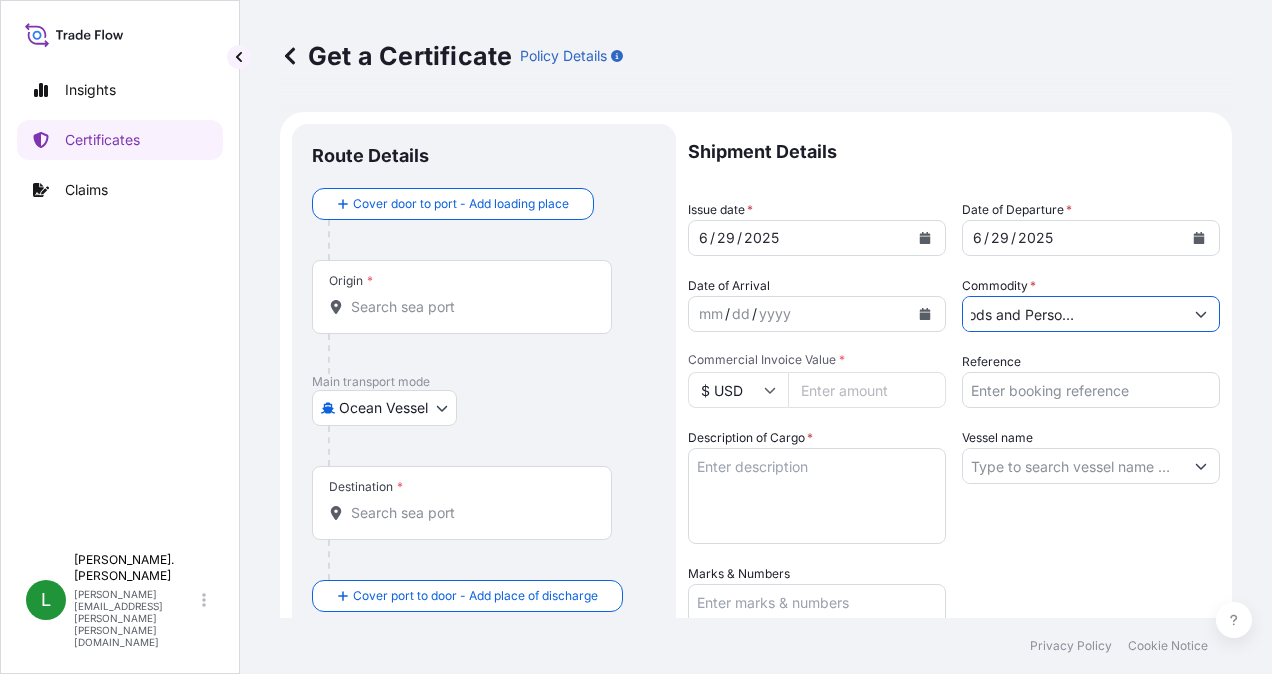 drag, startPoint x: 1157, startPoint y: 311, endPoint x: 1114, endPoint y: 312, distance: 43.011627 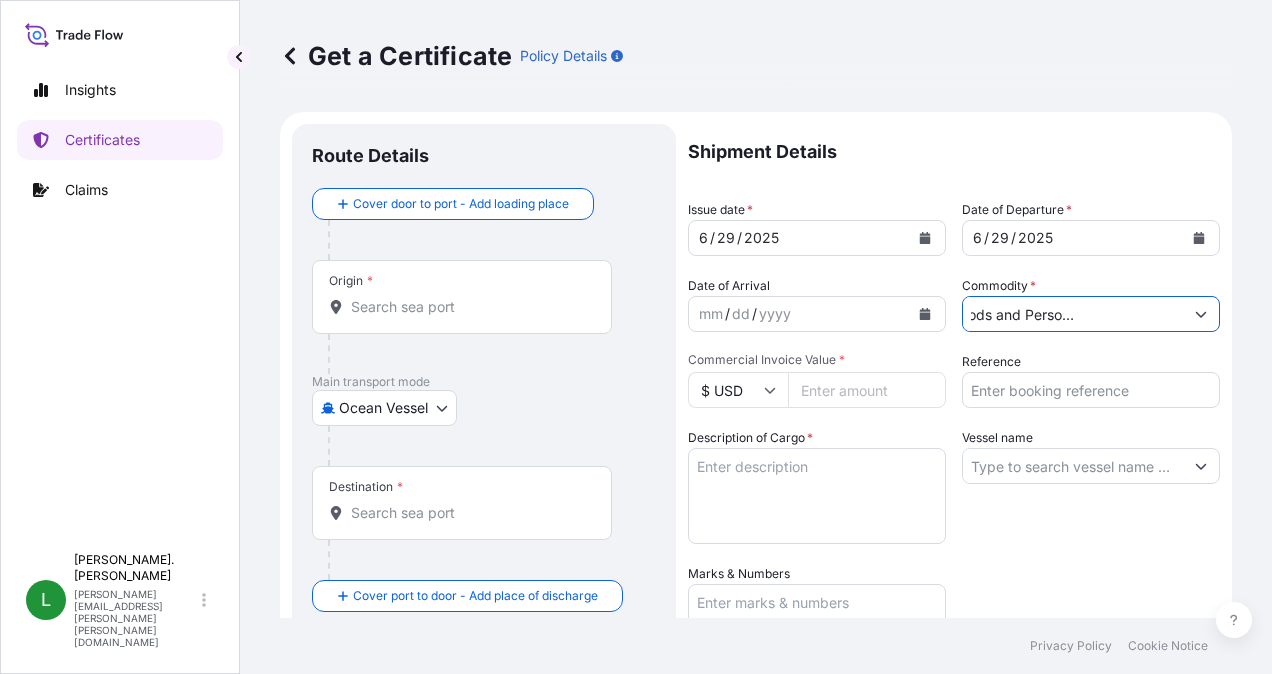 click on "Household Goods and Personal Effects13,250" at bounding box center (1073, 314) 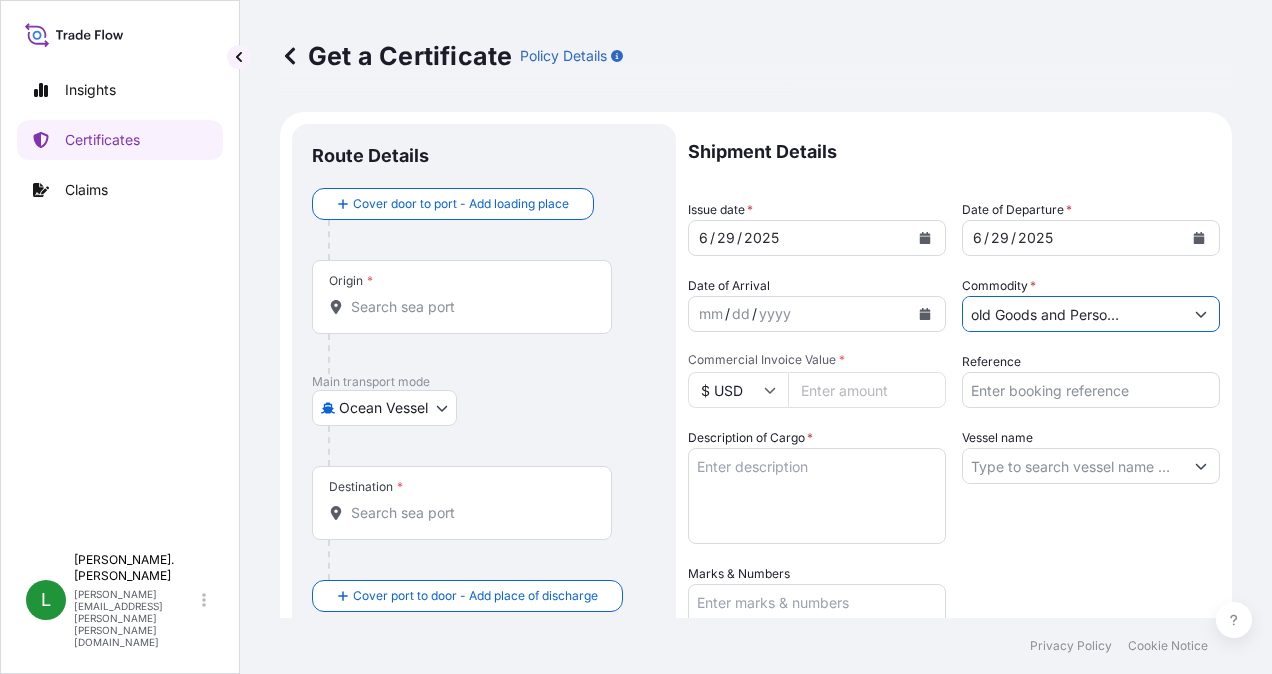 scroll, scrollTop: 0, scrollLeft: 61, axis: horizontal 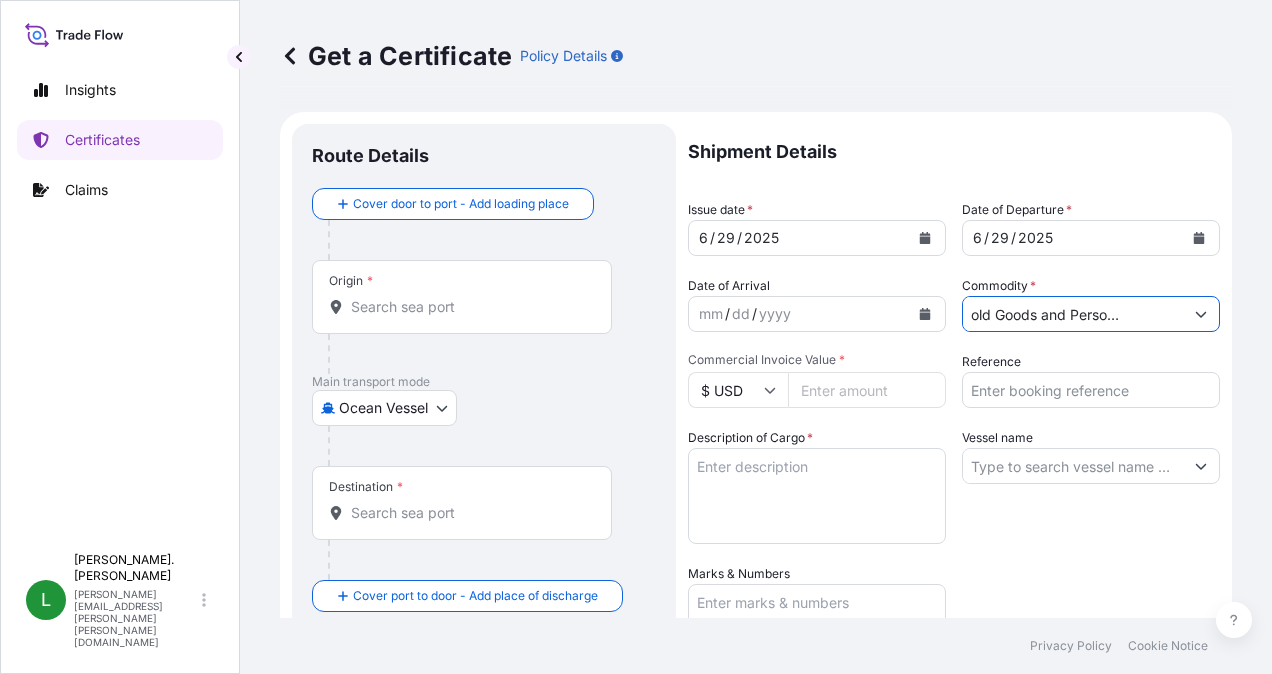 click 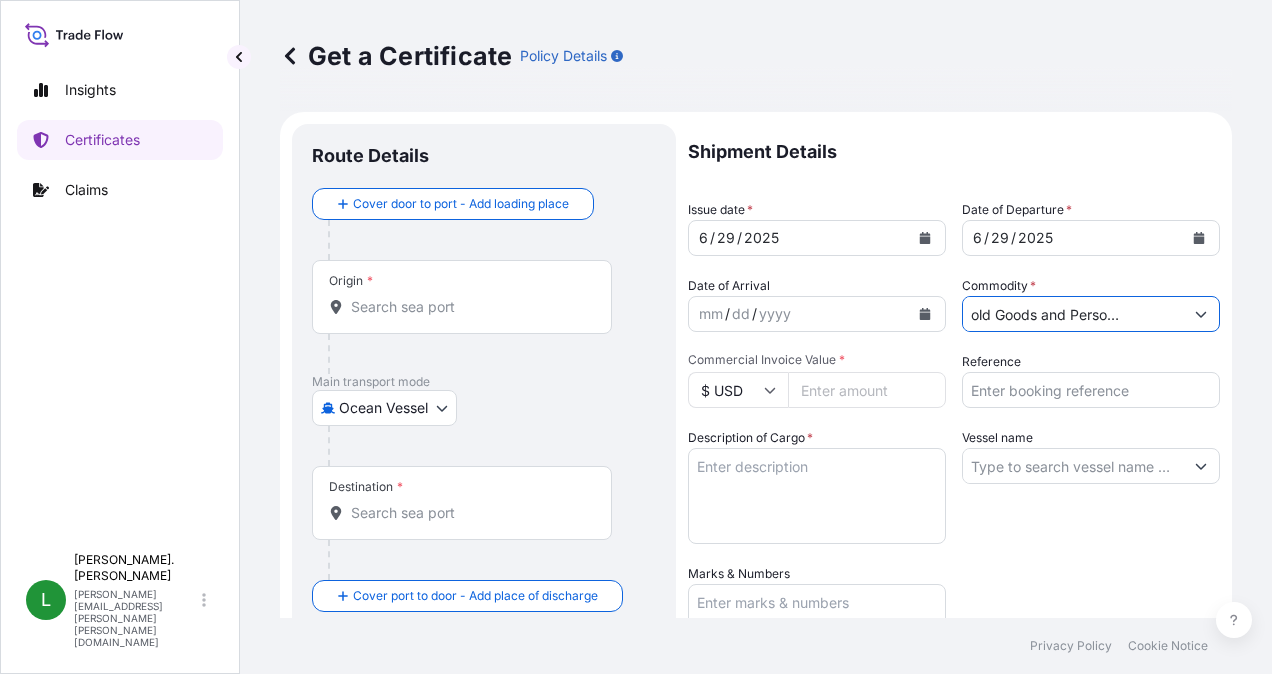 click 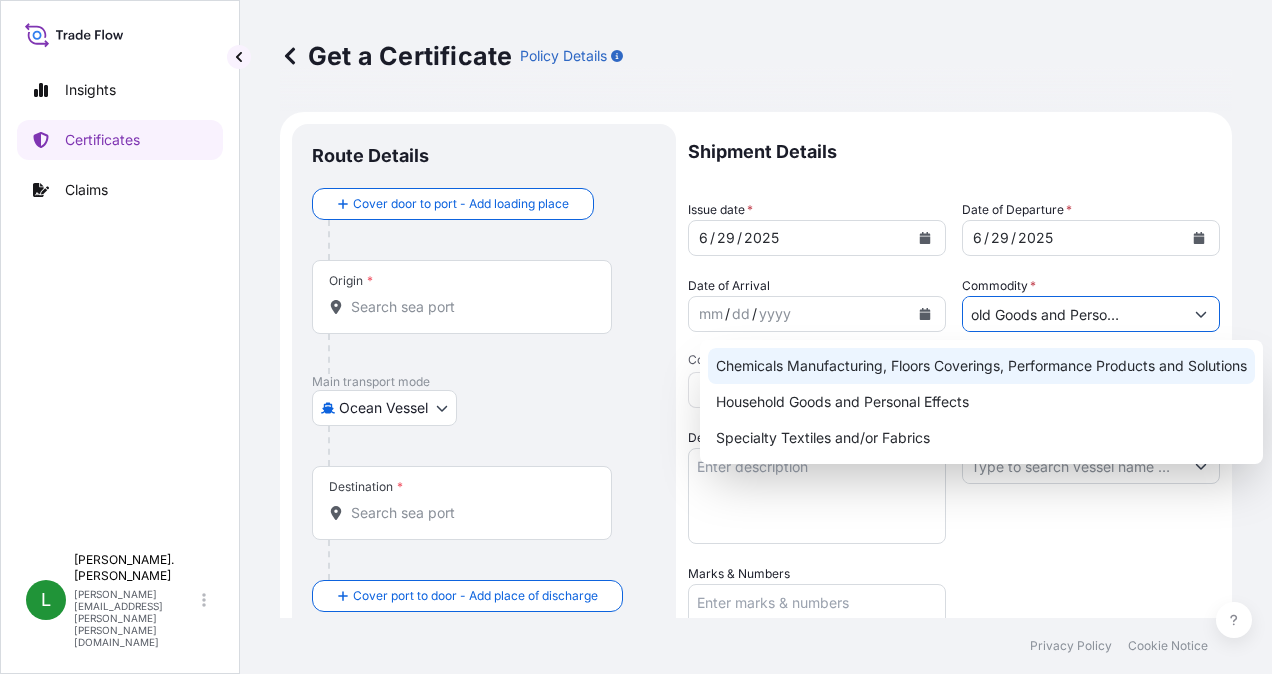 click on "Chemicals Manufacturing, Floors Coverings, Performance Products and Solutions" at bounding box center [981, 366] 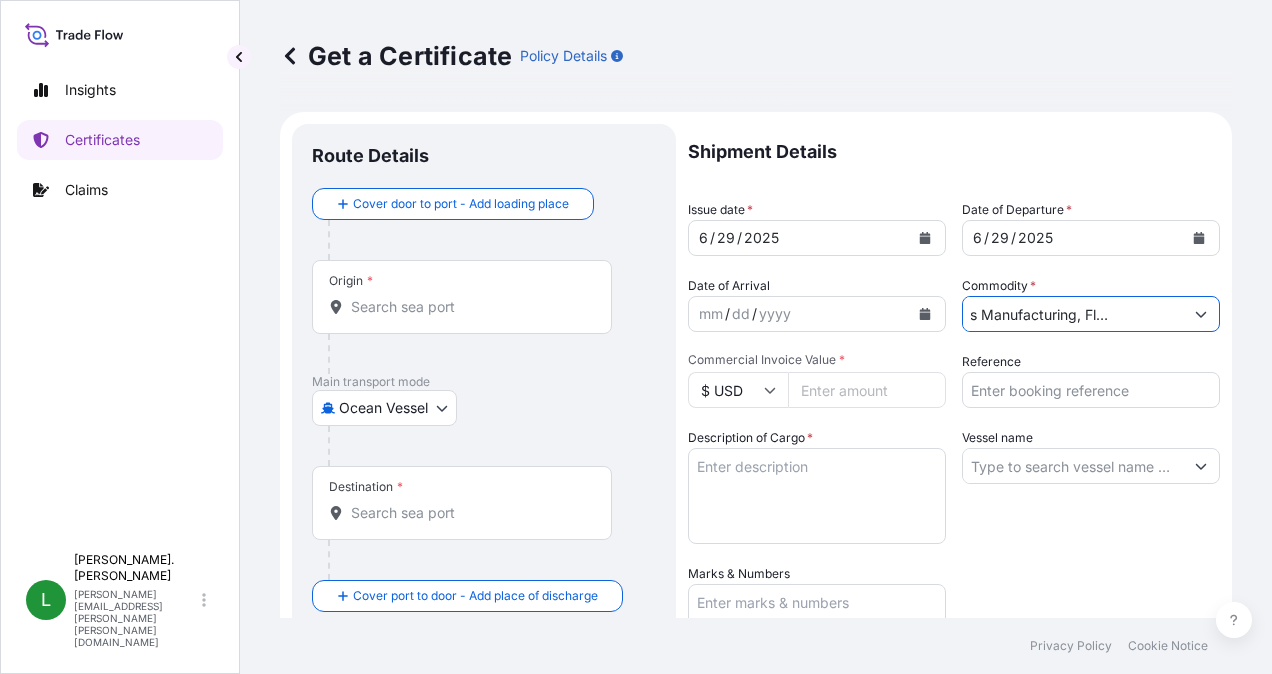 click on "Commercial Invoice Value    *" at bounding box center (867, 390) 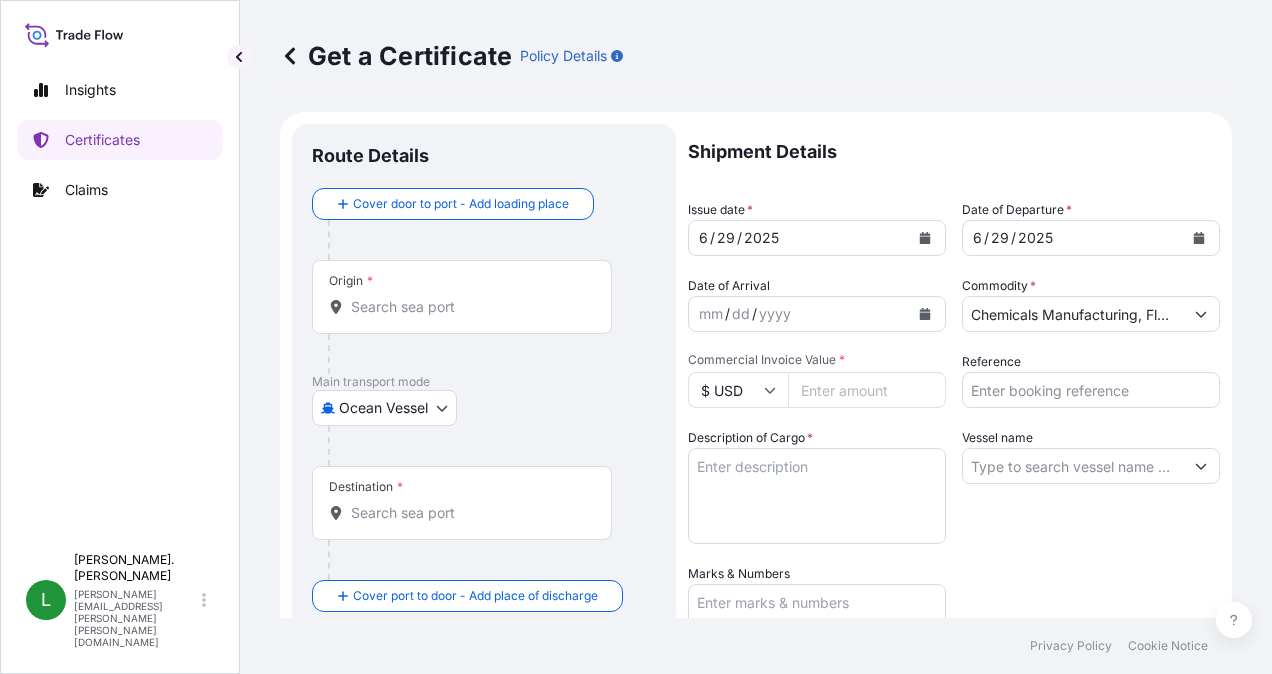 click on "Commercial Invoice Value    *" at bounding box center (867, 390) 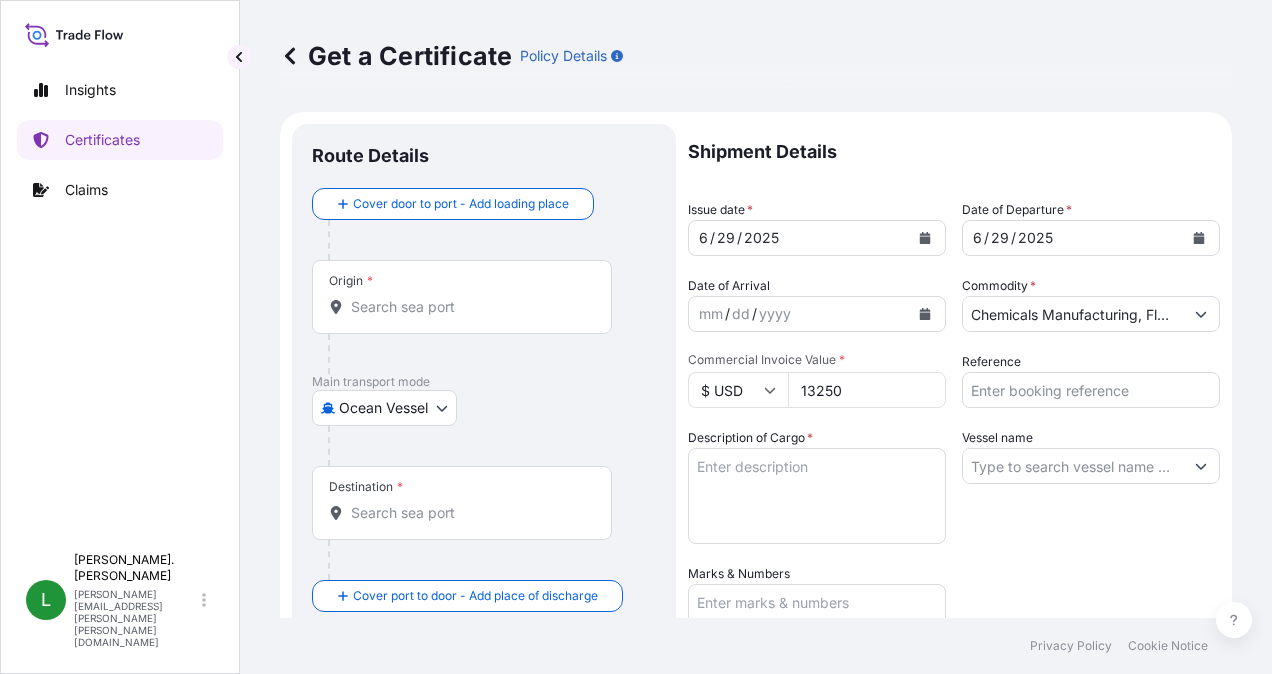 type on "13250" 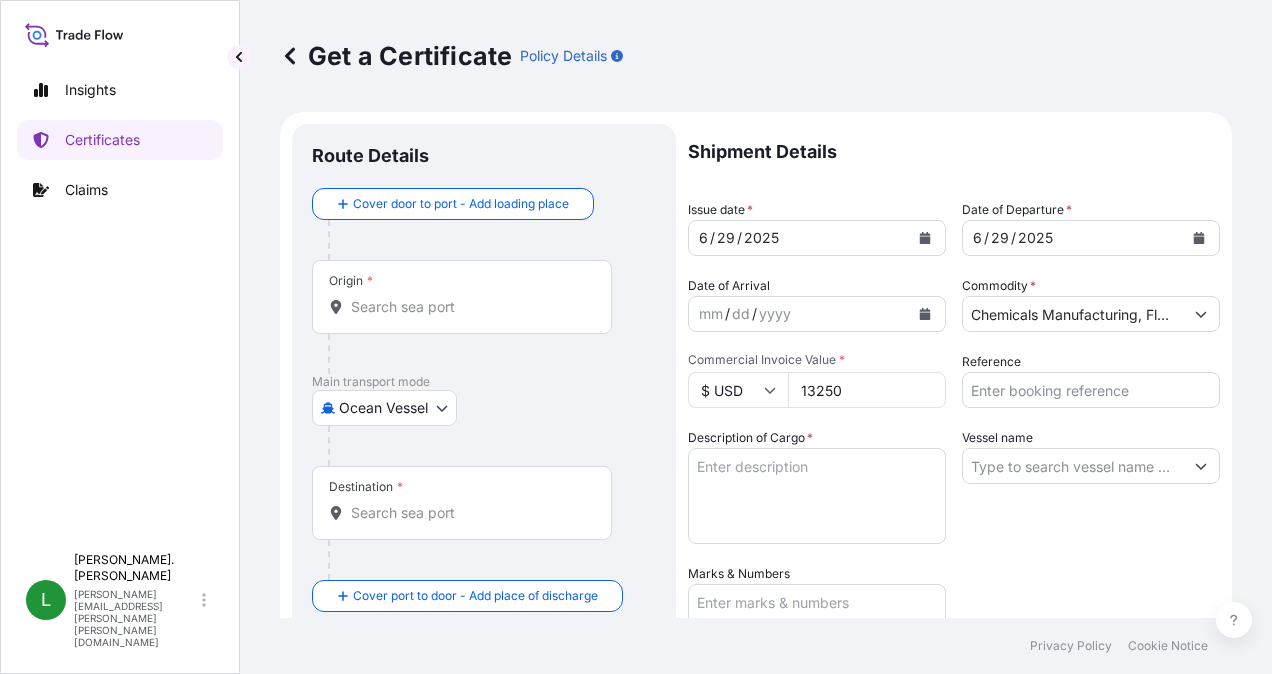 click on "Description of Cargo *" at bounding box center (817, 496) 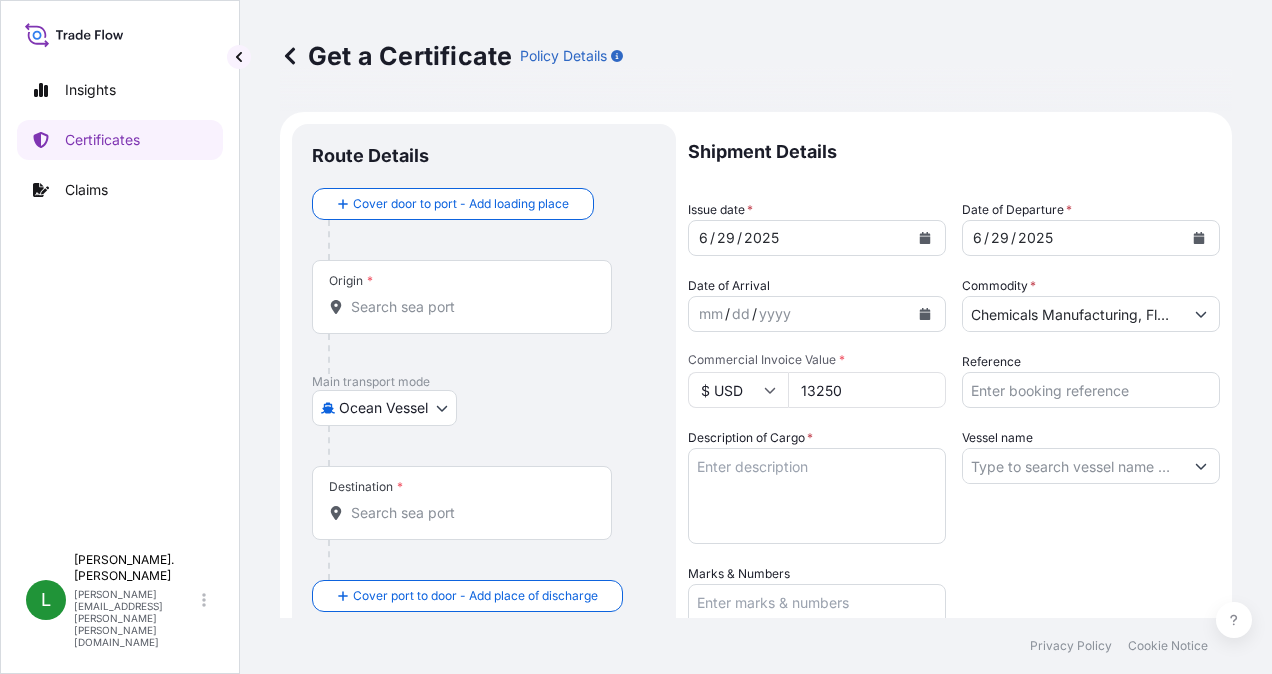 paste on "LIQUITINT® SOLID BLUE BN150" 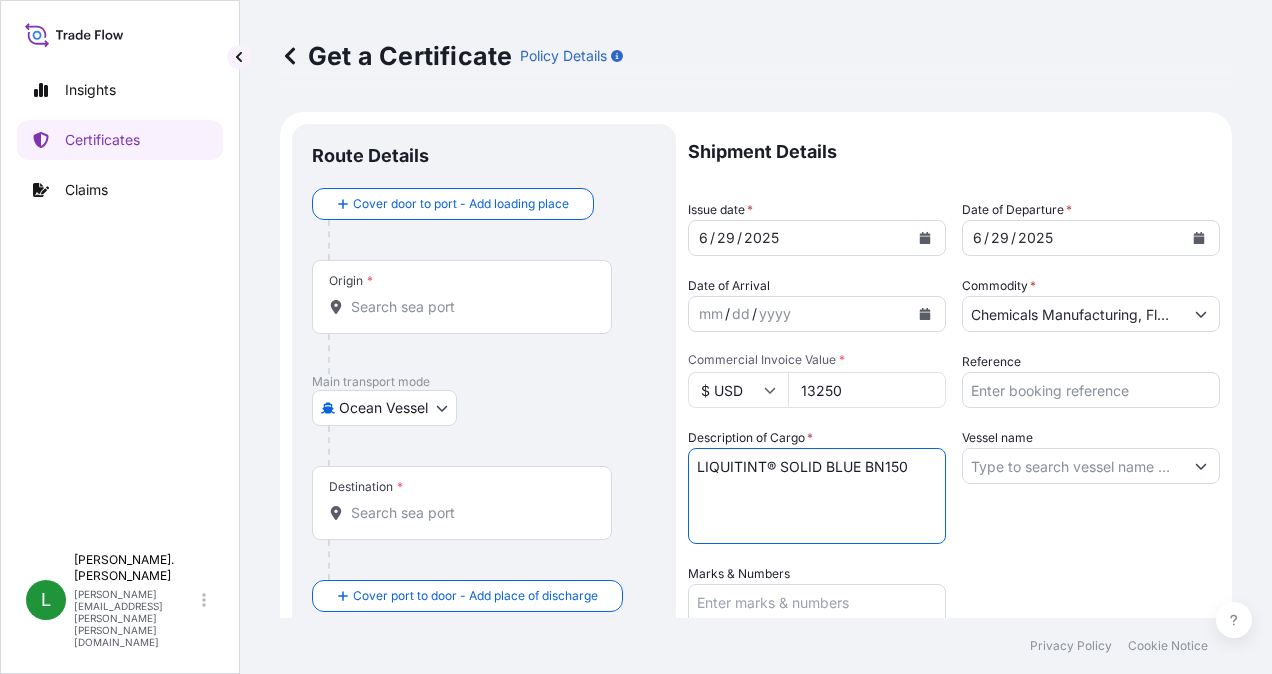 type on "LIQUITINT® SOLID BLUE BN150" 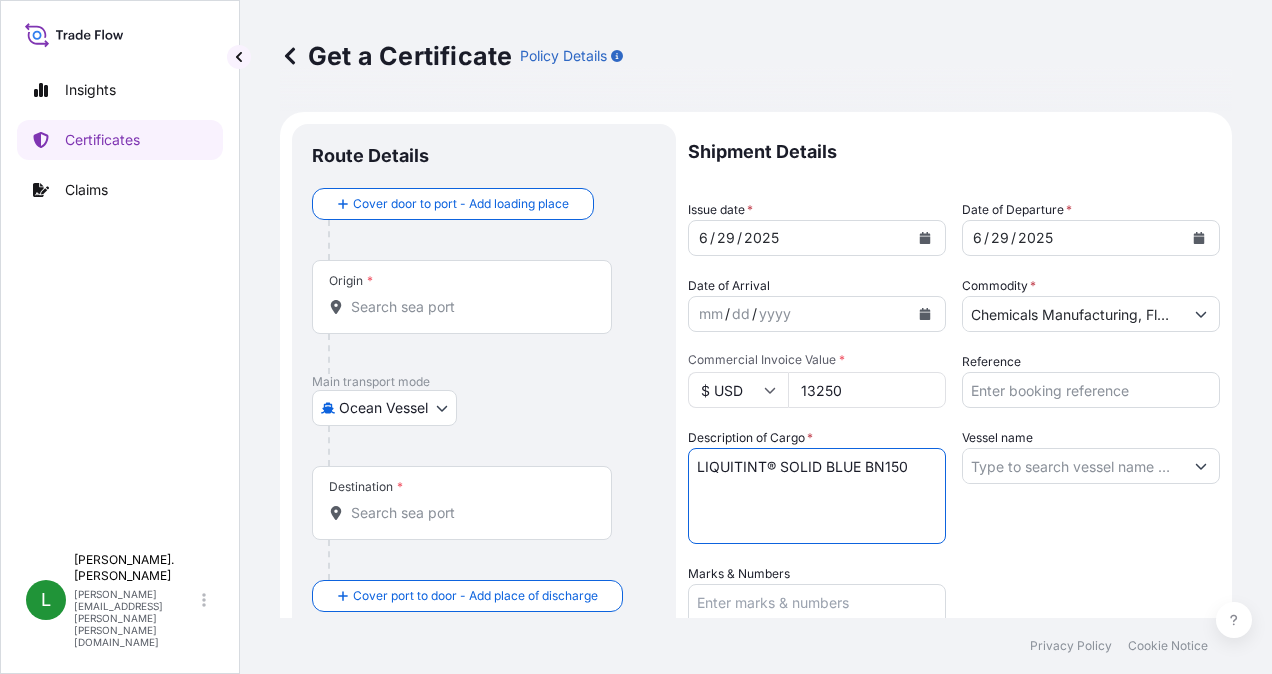 click on "Shipment Details Issue date * [DATE] Date of Departure * [DATE] Date of Arrival mm / dd / yyyy Commodity * Chemicals Manufacturing, Floors Coverings, Performance Products and Solutions Packing Category Commercial Invoice Value    * $ USD 13250 Reference Description of Cargo * LIQUITINT® SOLID BLUE BN150 Vessel name Marks & Numbers Letter of Credit This shipment has a letter of credit Letter of credit * Letter of credit may not exceed 12000 characters Assured Details Primary Assured * Select a primary assured [PERSON_NAME] - Emo Trans, Inc. [PERSON_NAME] Enterprise Management ([GEOGRAPHIC_DATA]) Co.,Ltd. MCN Logistics Korea Trade Technologies, Inc. - Freight forwarder - [PERSON_NAME] [PERSON_NAME] and Company Named Assured Named Assured Address" at bounding box center [954, 562] 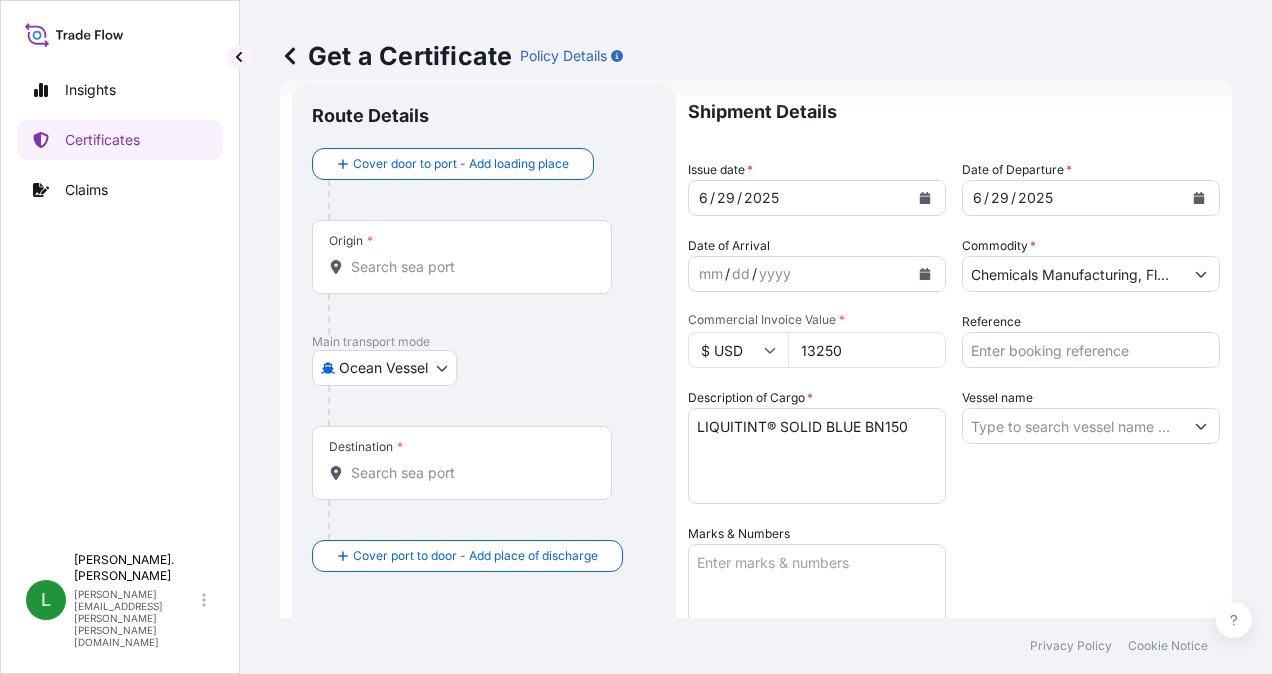 scroll, scrollTop: 100, scrollLeft: 0, axis: vertical 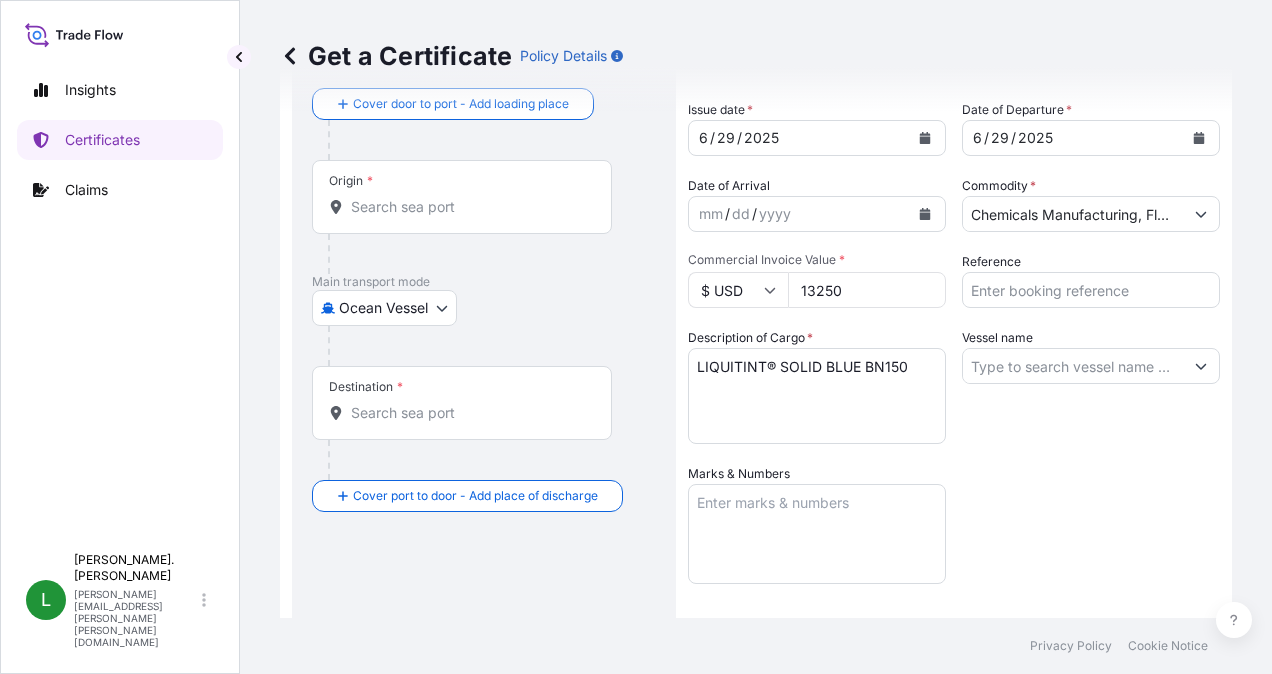 click on "Vessel name" at bounding box center (1073, 366) 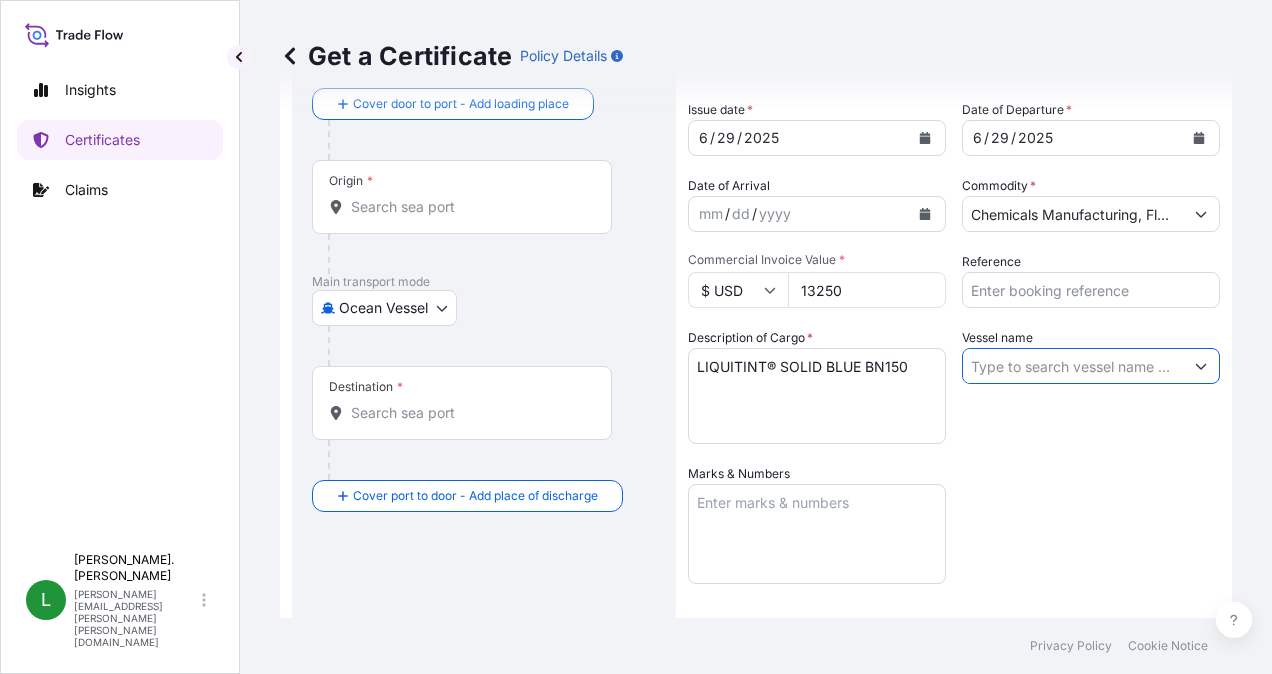 paste on "HMM DAVAO" 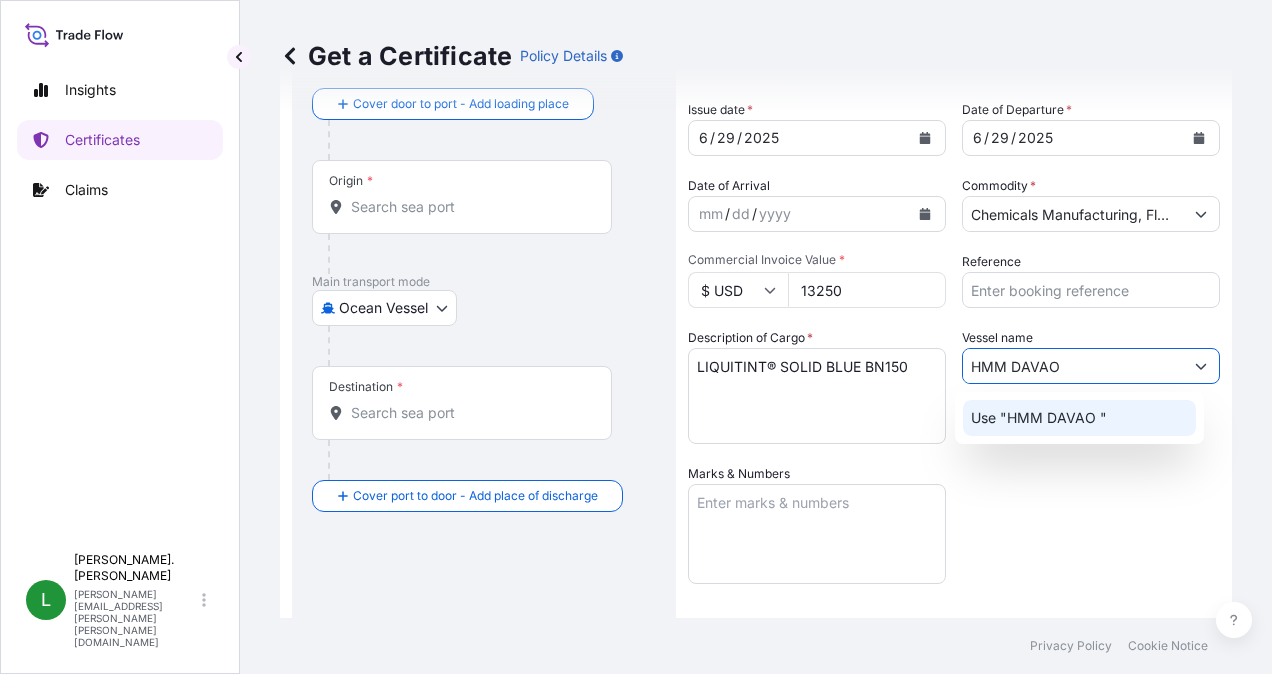 click on "Use "HMM DAVAO "" 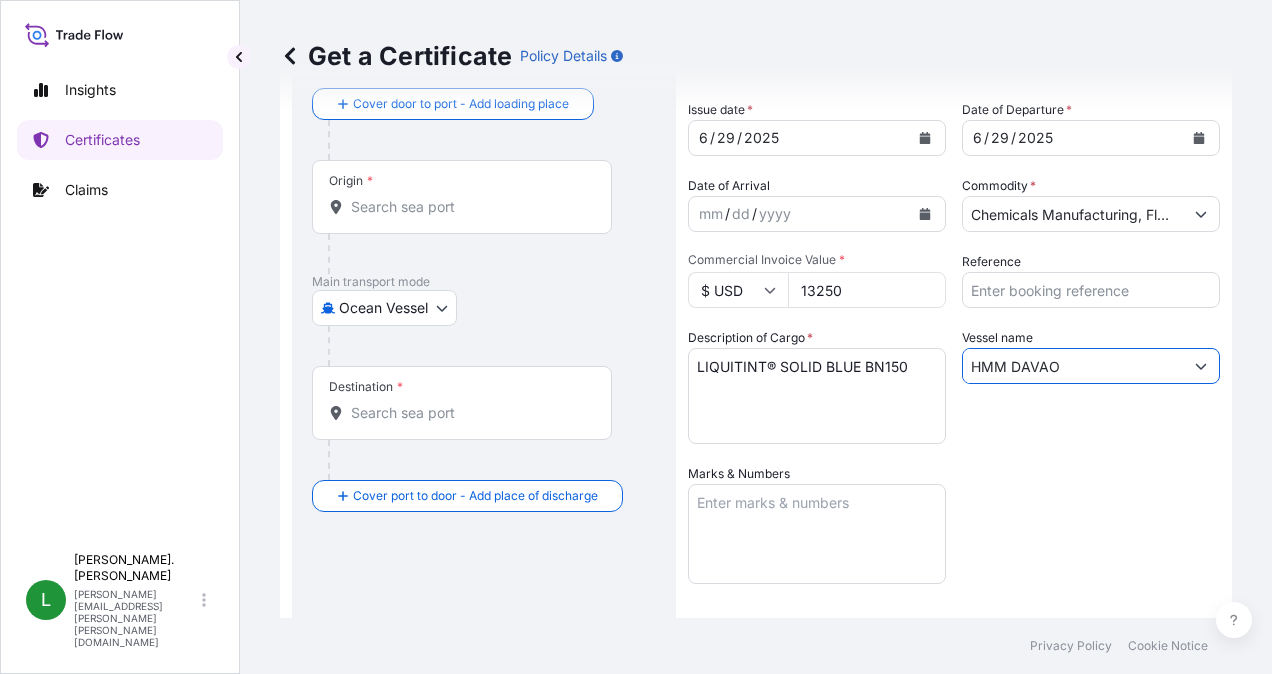type on "HMM DAVAO" 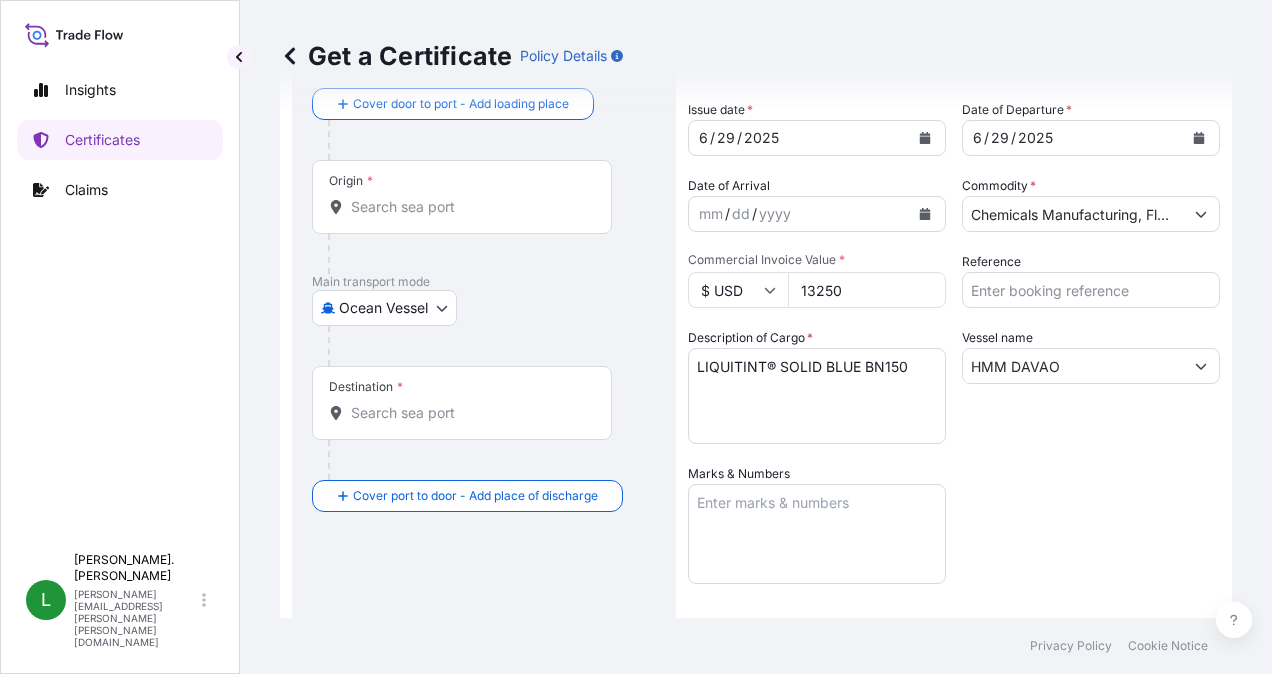 drag, startPoint x: 821, startPoint y: 548, endPoint x: 831, endPoint y: 540, distance: 12.806249 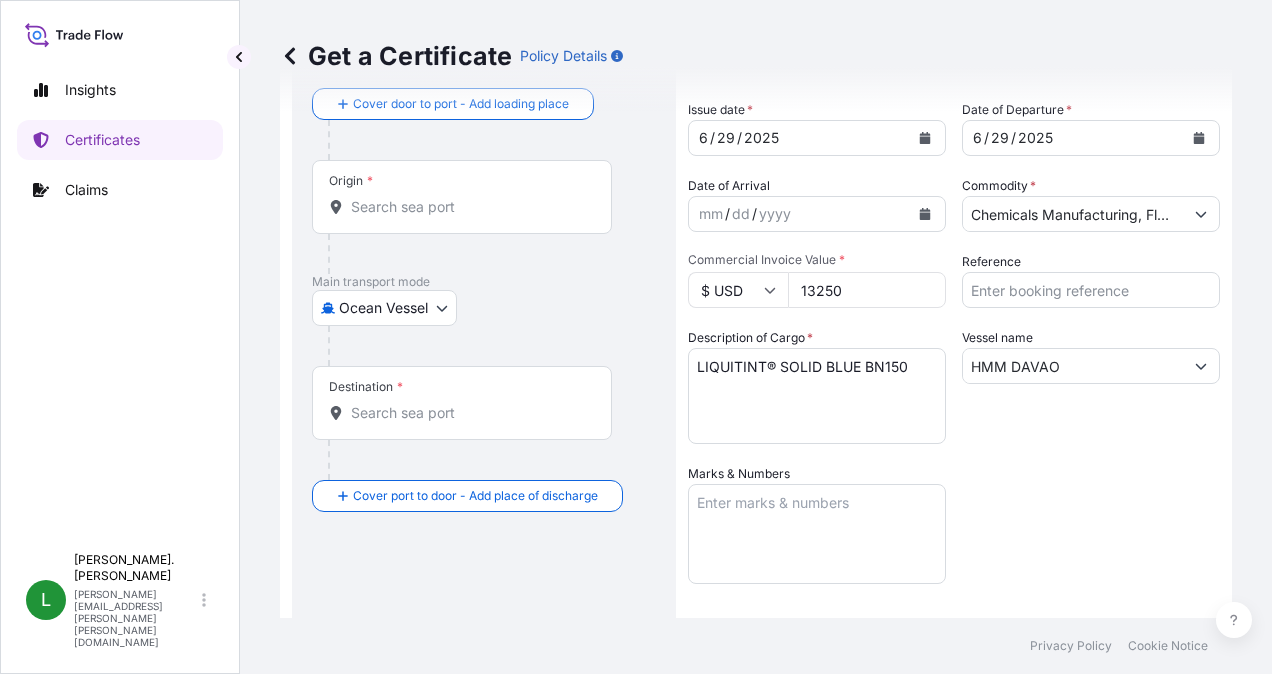 click on "Marks & Numbers" at bounding box center (817, 534) 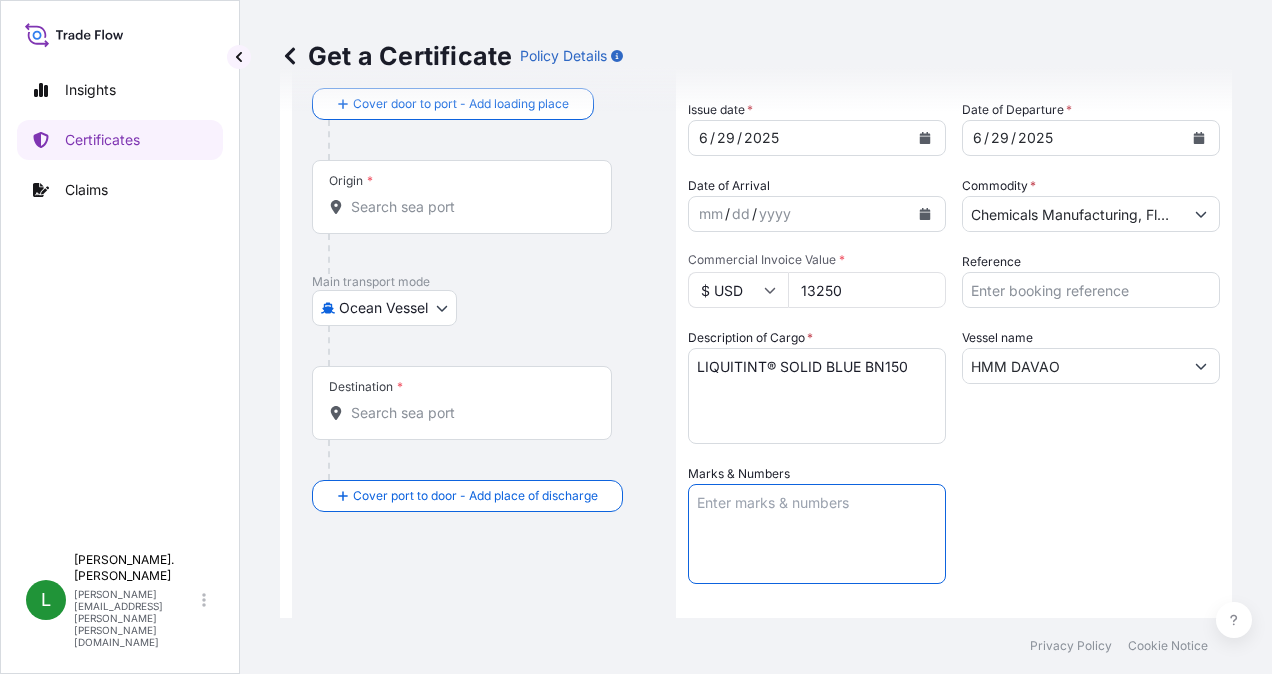 paste on "Po 369001542" 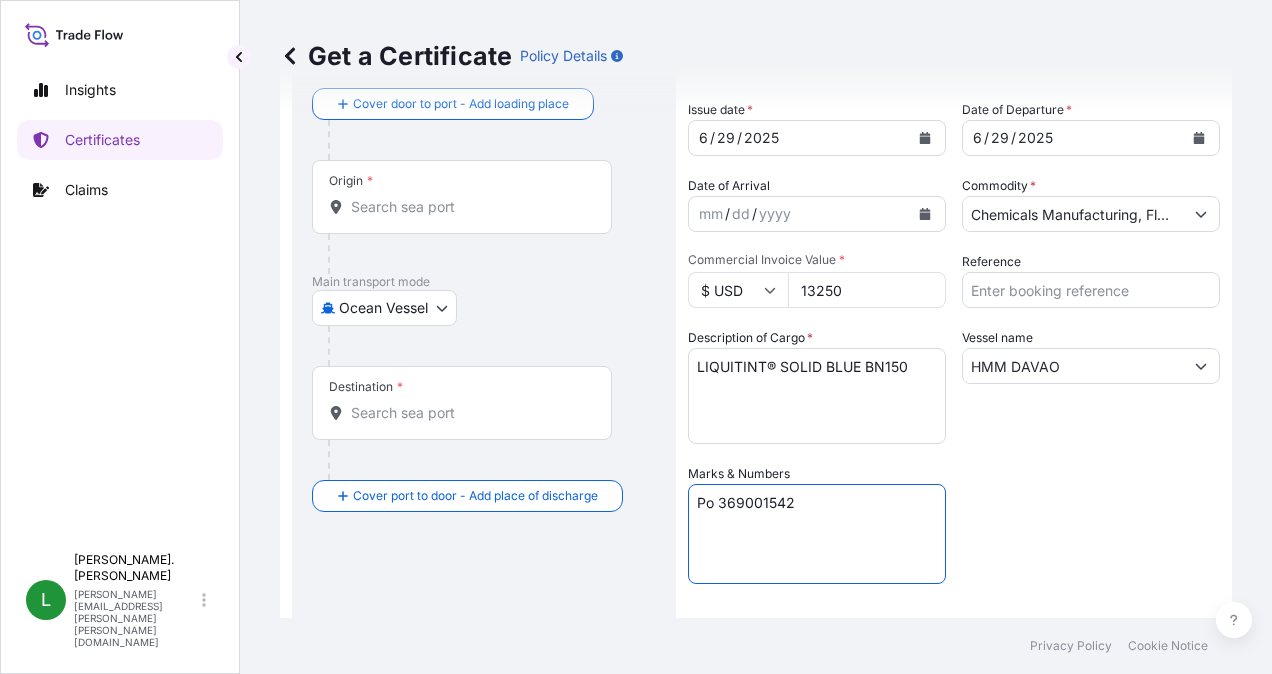 click on "Po 369001542" at bounding box center [817, 534] 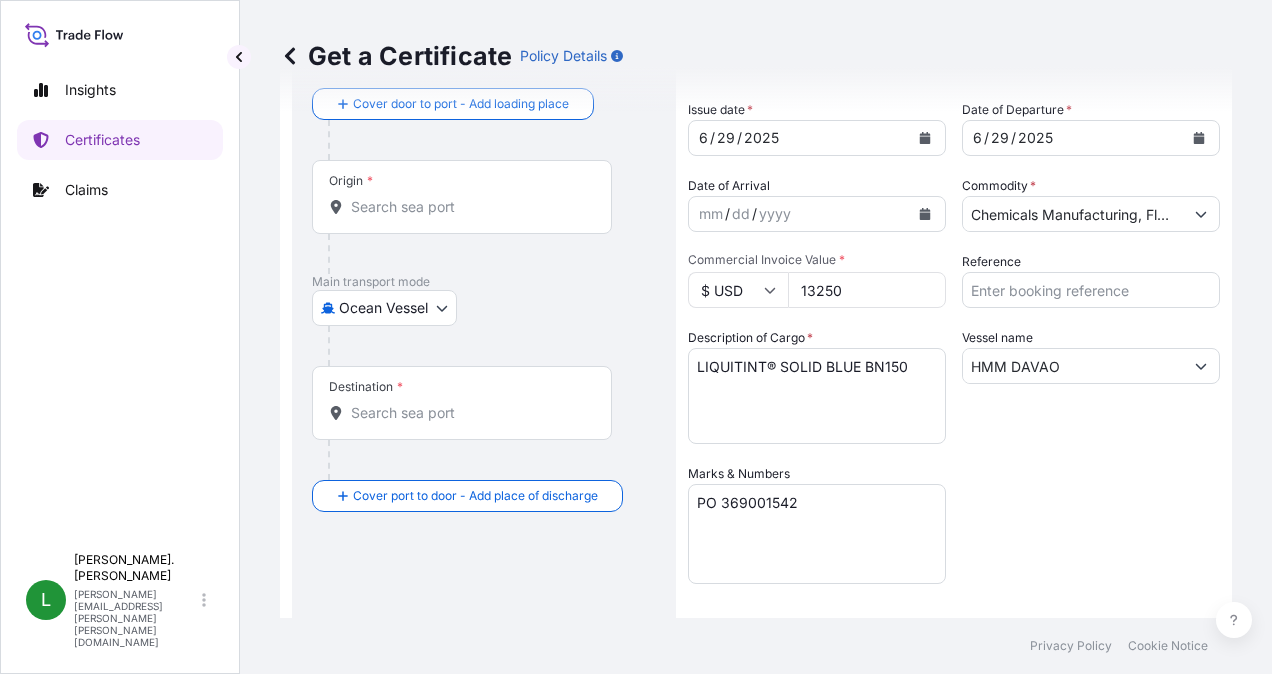 click on "PO 369001542" at bounding box center [817, 534] 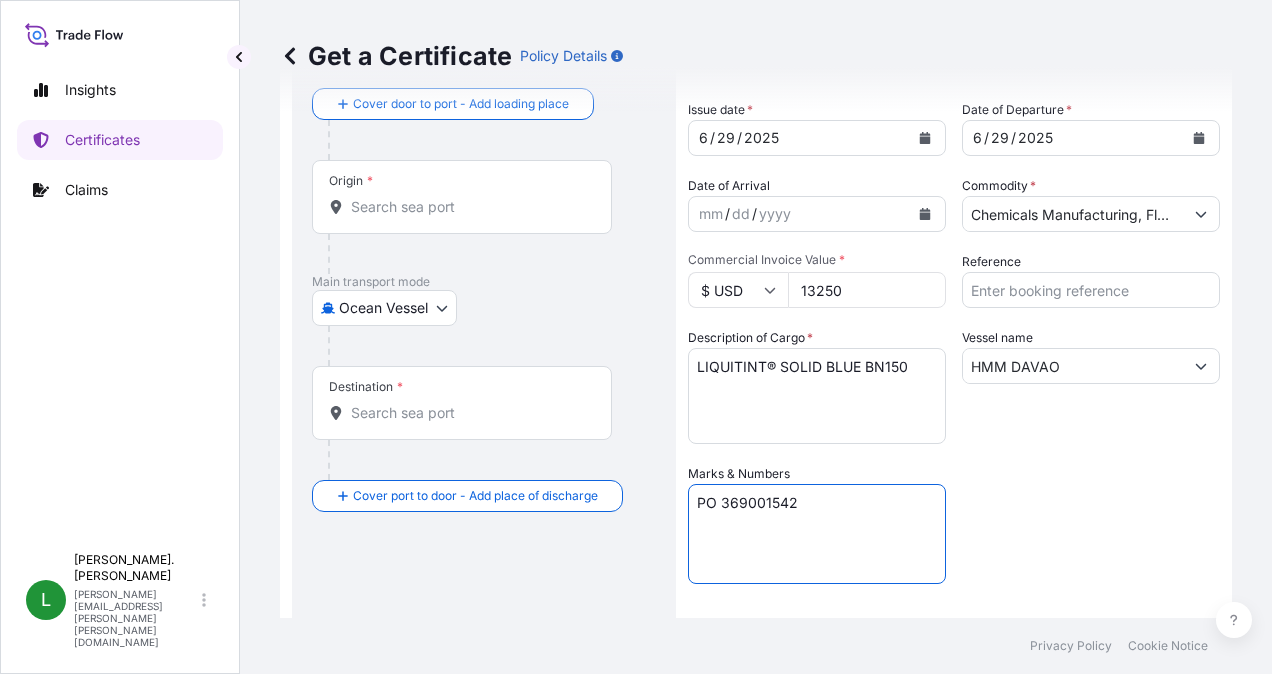 paste on "Container" 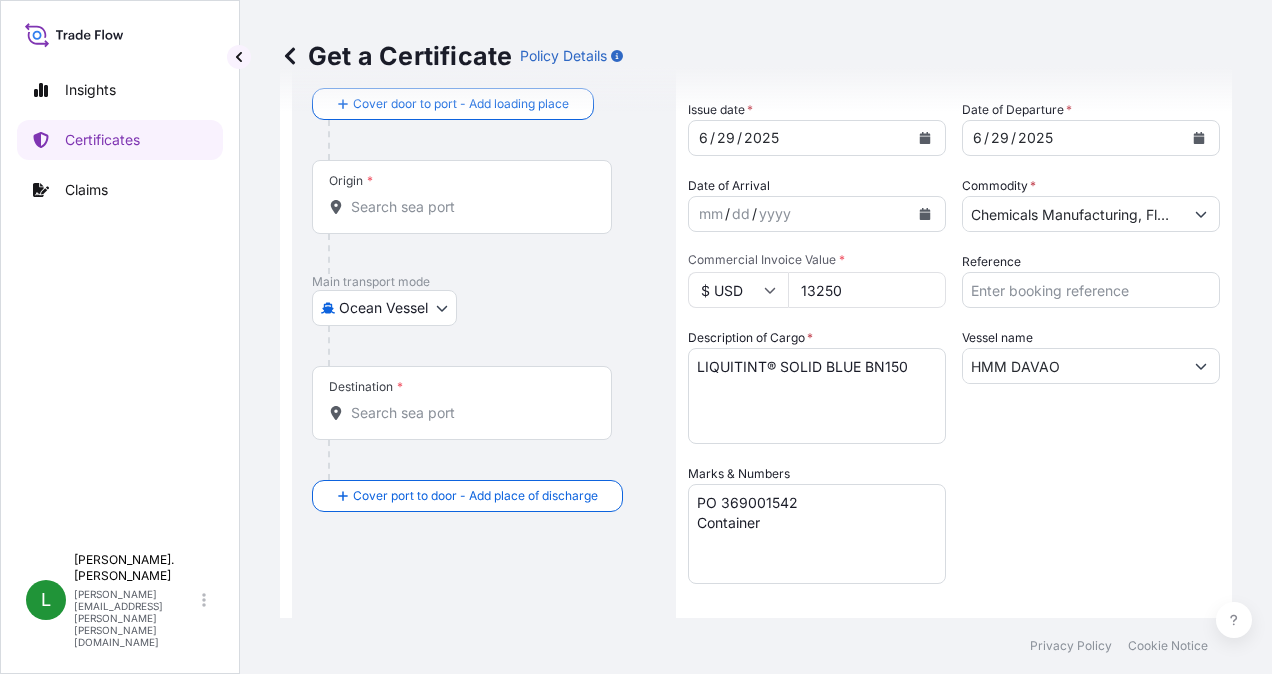 click on "PO 369001542
Container" at bounding box center [817, 534] 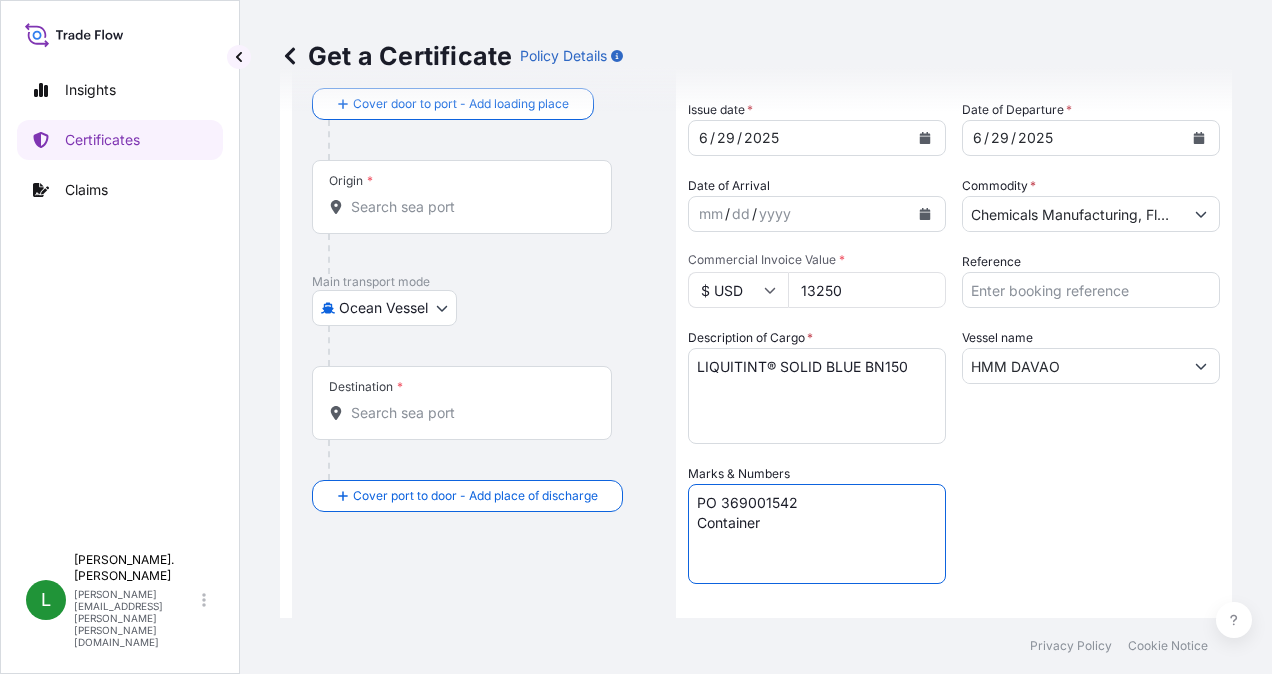 paste on "TGBU2483963" 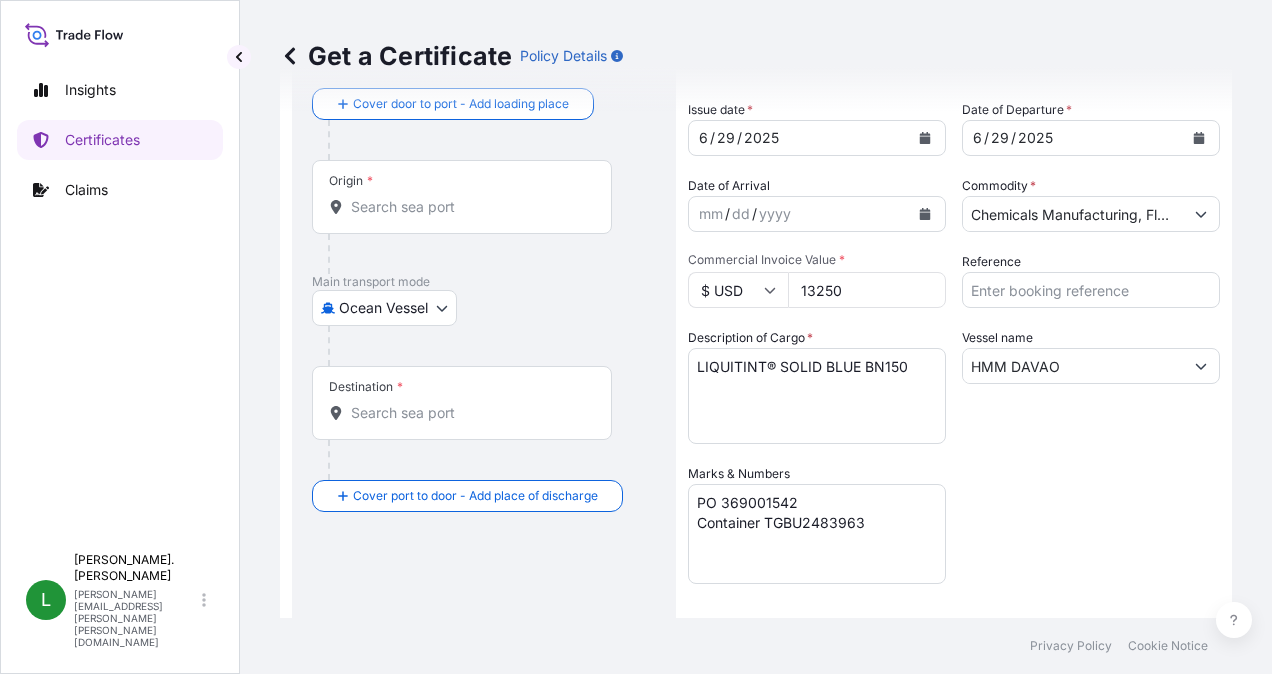 click on "PO 369001542
Container TGBU2483963" at bounding box center (817, 534) 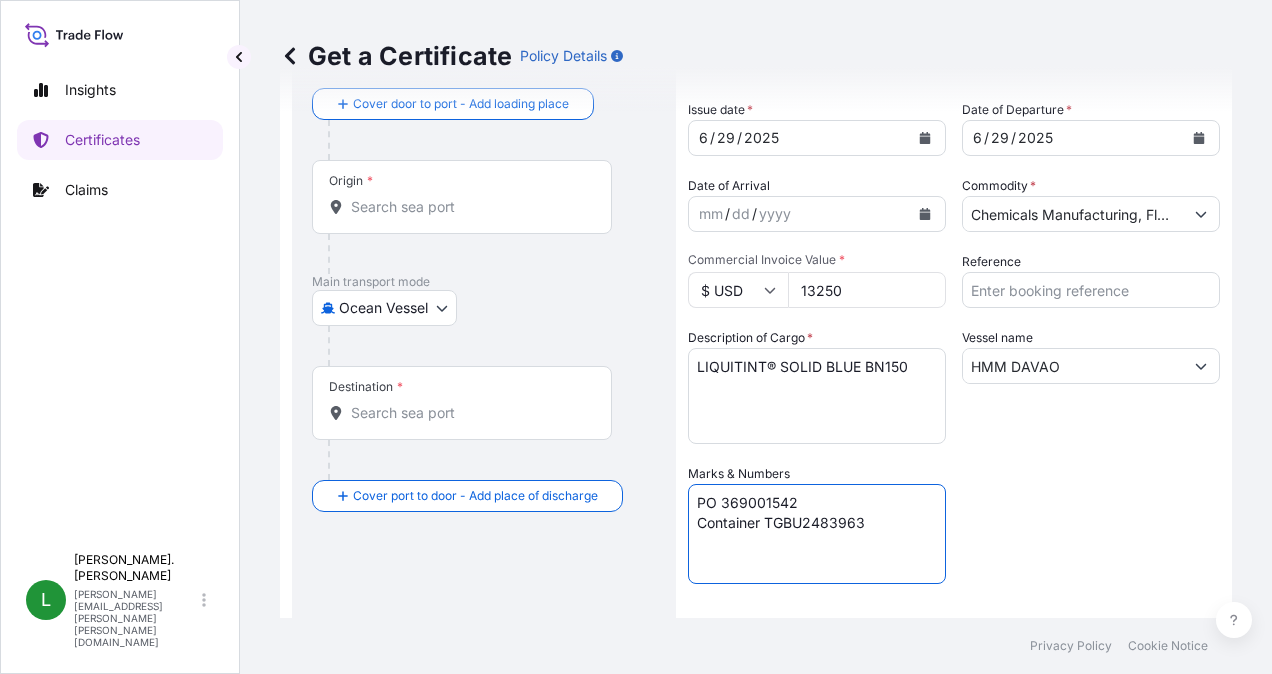 paste on "Seals" 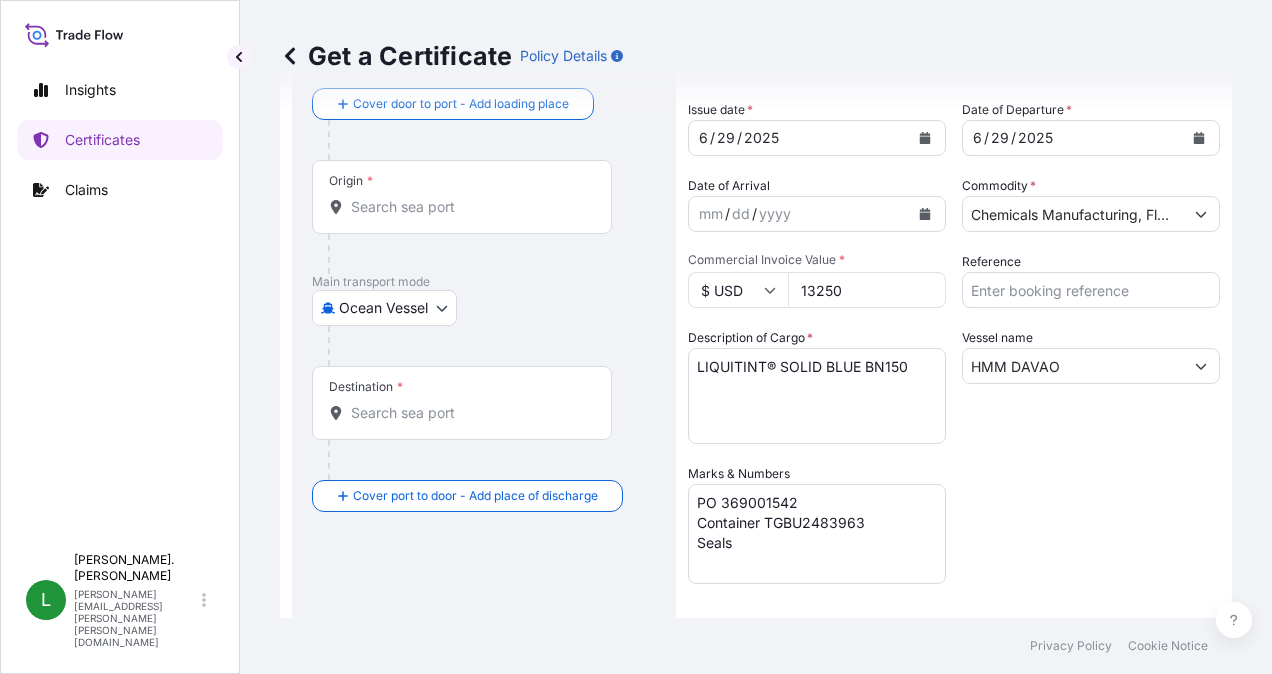 click on "PO 369001542
Container TGBU2483963
Seals" at bounding box center (817, 534) 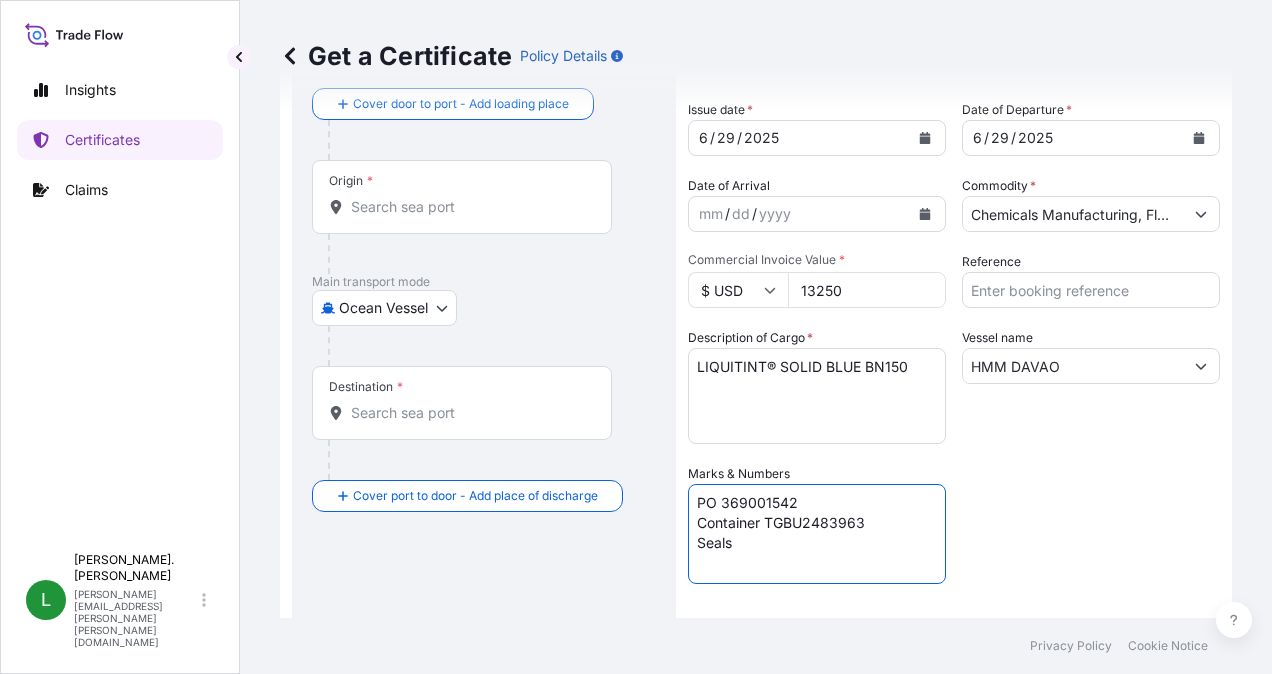 paste on "24H1388032" 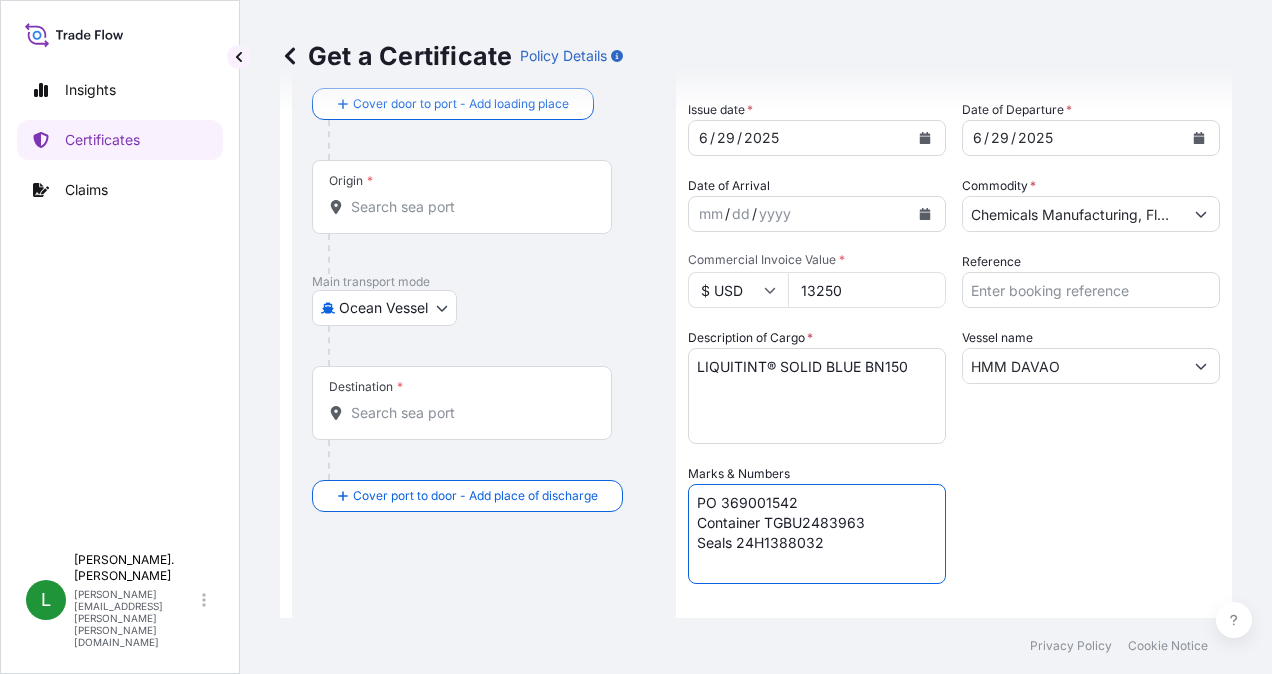 type on "PO 369001542
Container TGBU2483963
Seals 24H1388032" 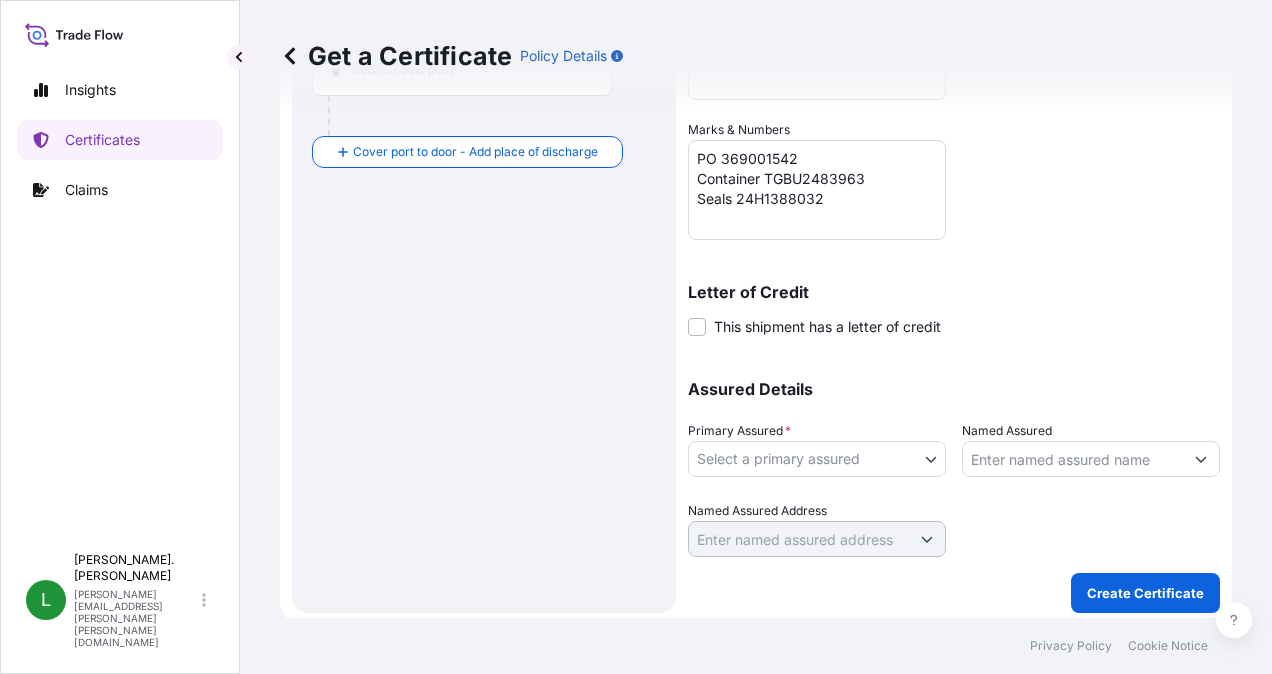 scroll, scrollTop: 450, scrollLeft: 0, axis: vertical 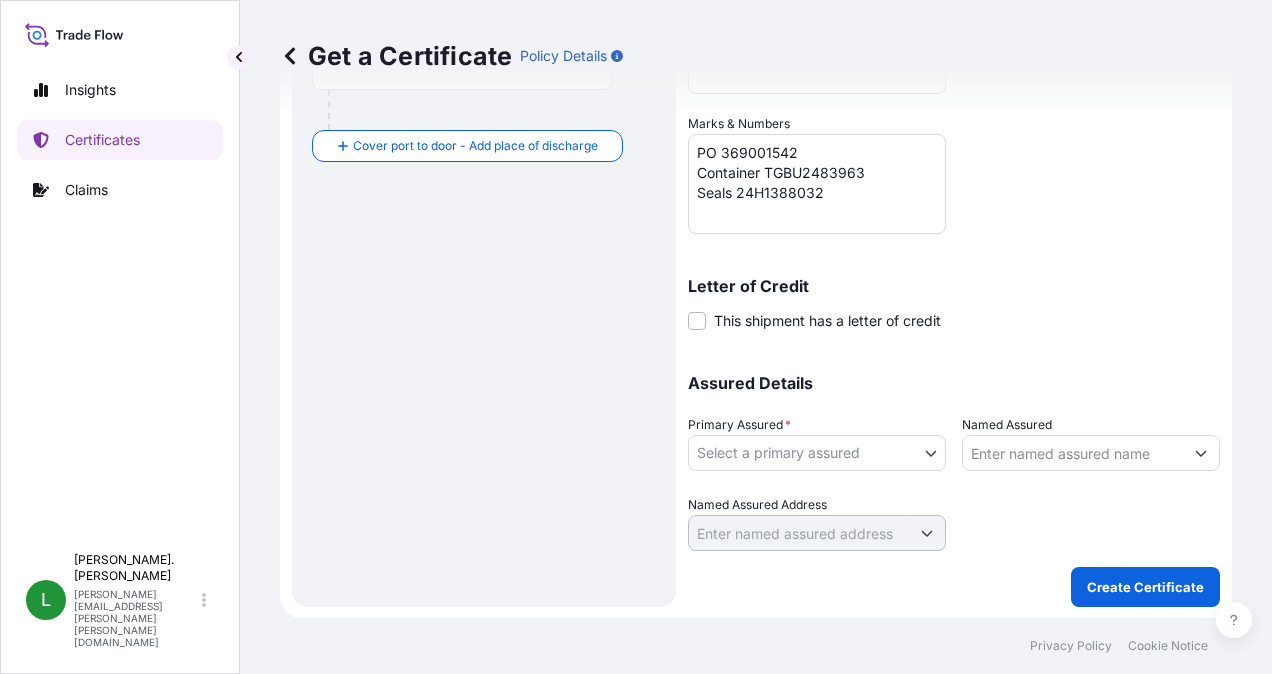 click on "Assured Details" at bounding box center (954, 383) 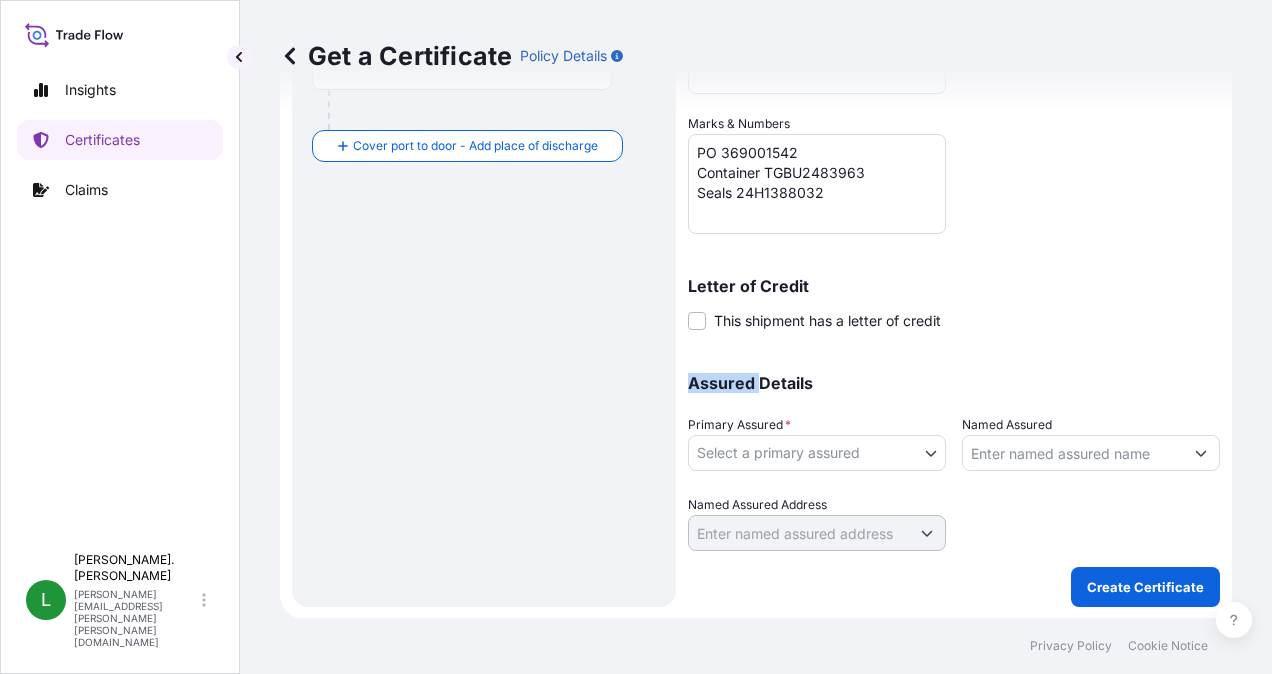 click on "Assured Details" at bounding box center (954, 383) 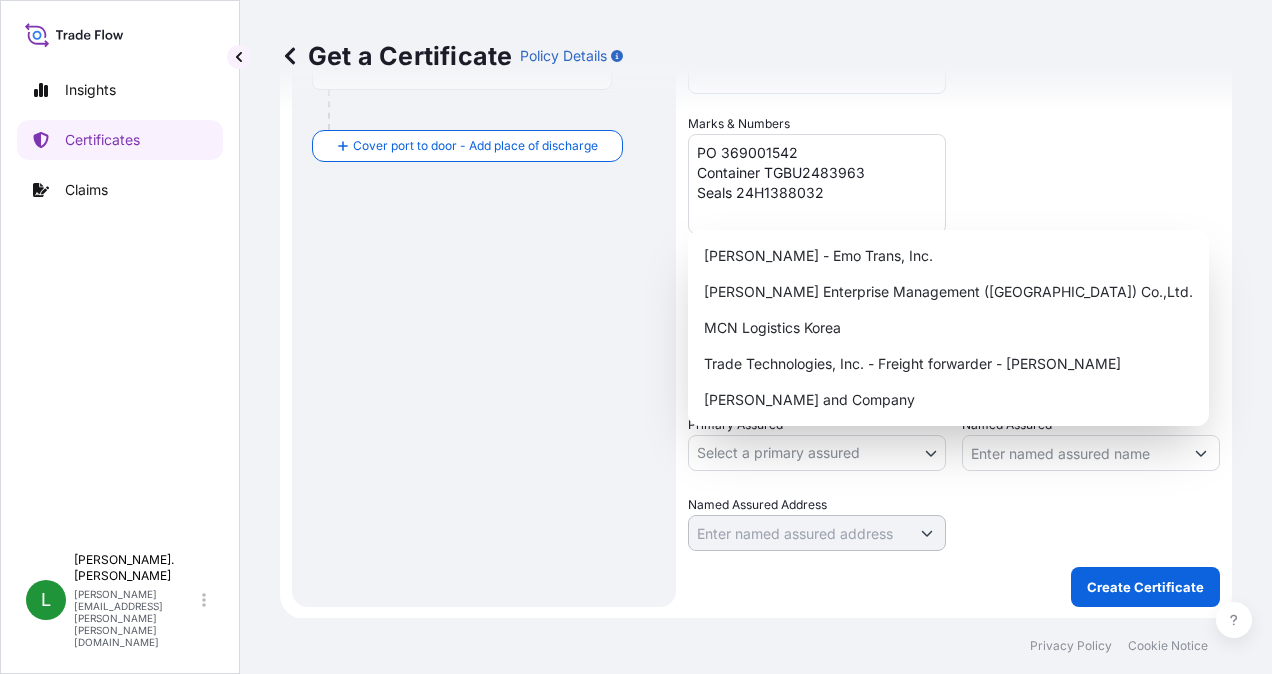 click on "Insights Certificates Claims [PERSON_NAME].   Yang [EMAIL_ADDRESS][PERSON_NAME][PERSON_NAME][DOMAIN_NAME] Get a Certificate Policy Details Route Details   Cover door to port - Add loading place Place of loading Road / [GEOGRAPHIC_DATA] / Inland Origin * Main transport mode [GEOGRAPHIC_DATA] Destination * Cover port to door - Add place of discharge Road / [GEOGRAPHIC_DATA] / Inland Place of Discharge Shipment Details Issue date * [DATE] Date of Departure * [DATE] Date of Arrival mm / dd / yyyy Commodity * Chemicals Manufacturing, Floors Coverings, Performance Products and Solutions Packing Category Commercial Invoice Value    * $ USD 13250 Reference Description of Cargo * LIQUITINT® SOLID BLUE BN150 Vessel name HMM DAVAO Marks & Numbers PO 369001542
Container TGBU2483963
Seals 24H1388032 Letter of Credit This shipment has a letter of credit Letter of credit * Letter of credit may not exceed 12000 characters Assured Details Primary Assured * Select a primary assured [PERSON_NAME] - Emo Trans, Inc. MCN Logistics Korea
0" at bounding box center [636, 337] 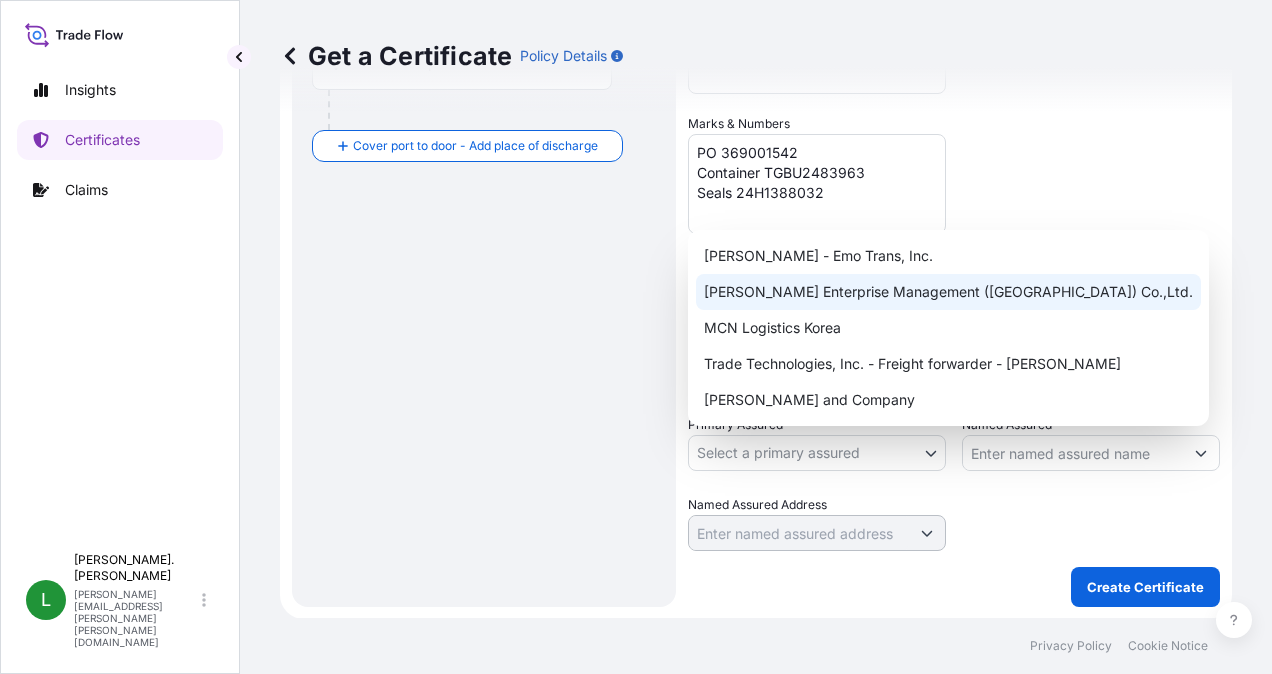 click on "[PERSON_NAME] Enterprise Management ([GEOGRAPHIC_DATA]) Co.,Ltd." at bounding box center [948, 292] 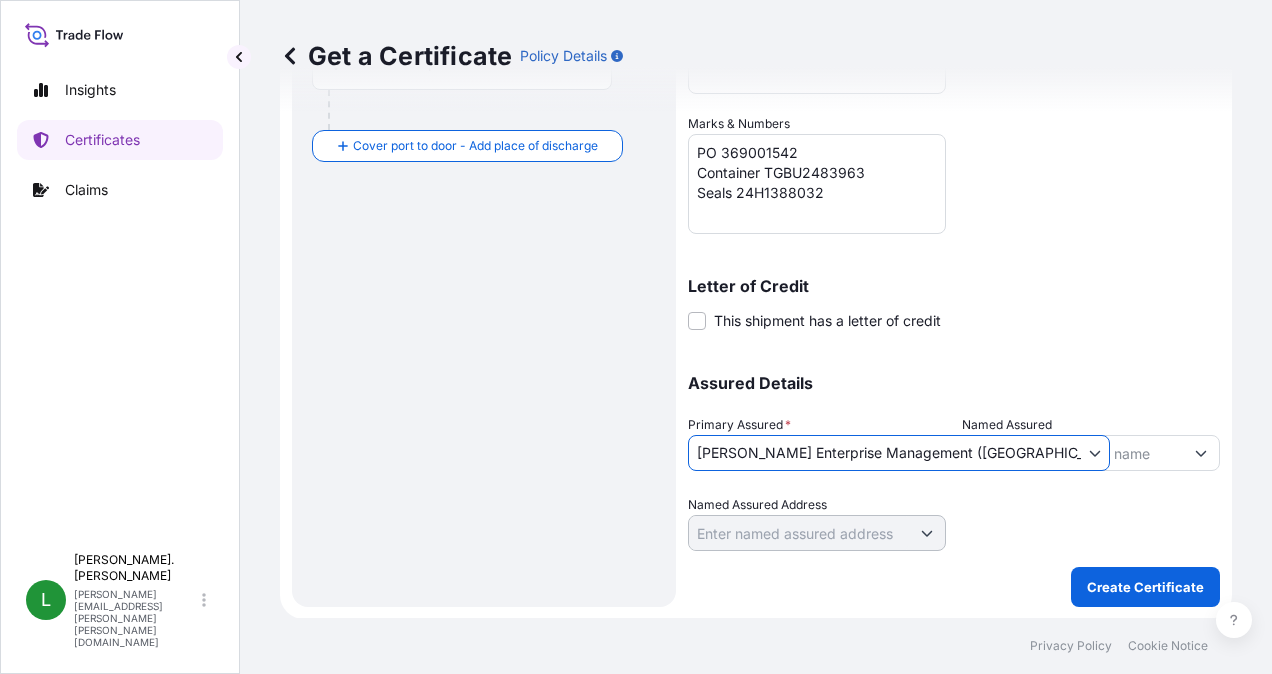 click at bounding box center [1091, 523] 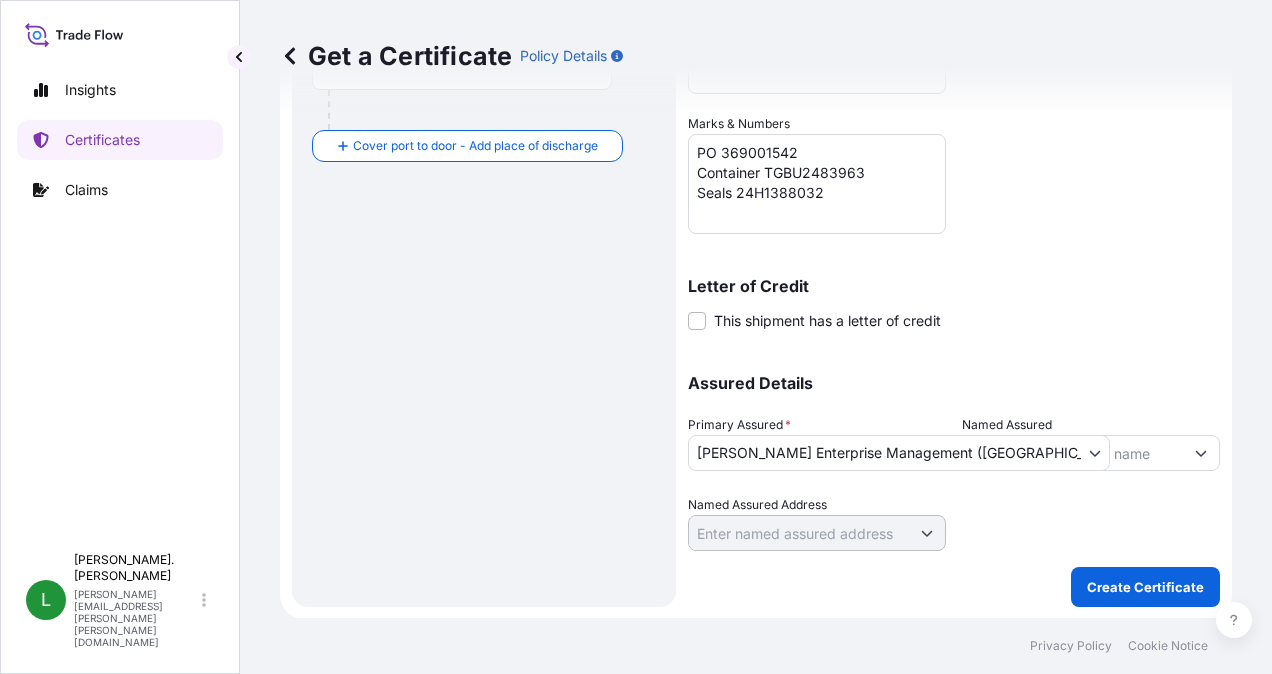 click at bounding box center (1091, 523) 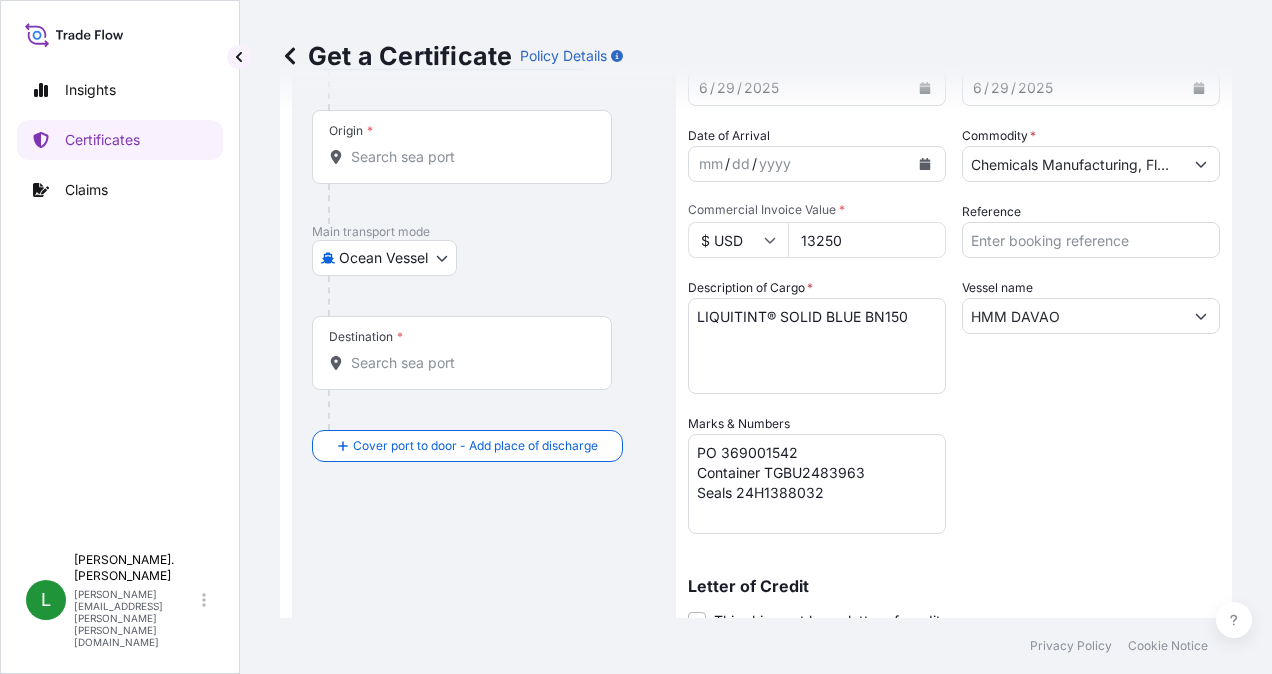 scroll, scrollTop: 0, scrollLeft: 0, axis: both 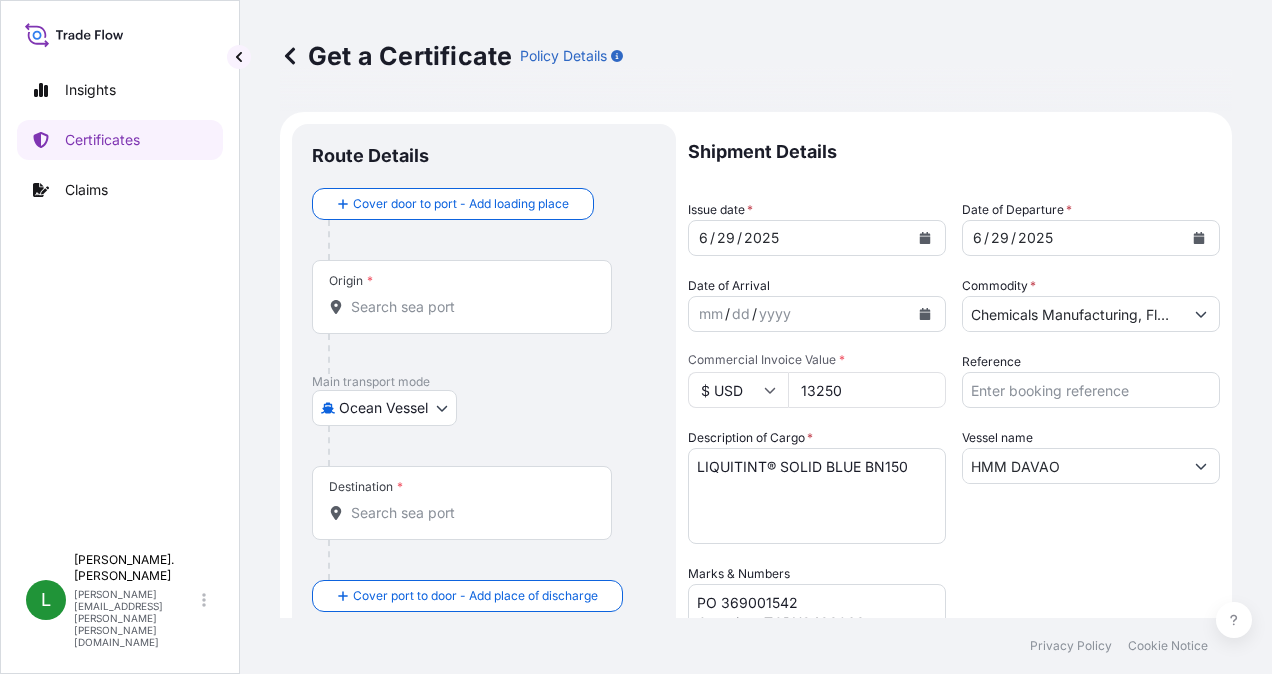drag, startPoint x: 408, startPoint y: 298, endPoint x: 560, endPoint y: 336, distance: 156.67801 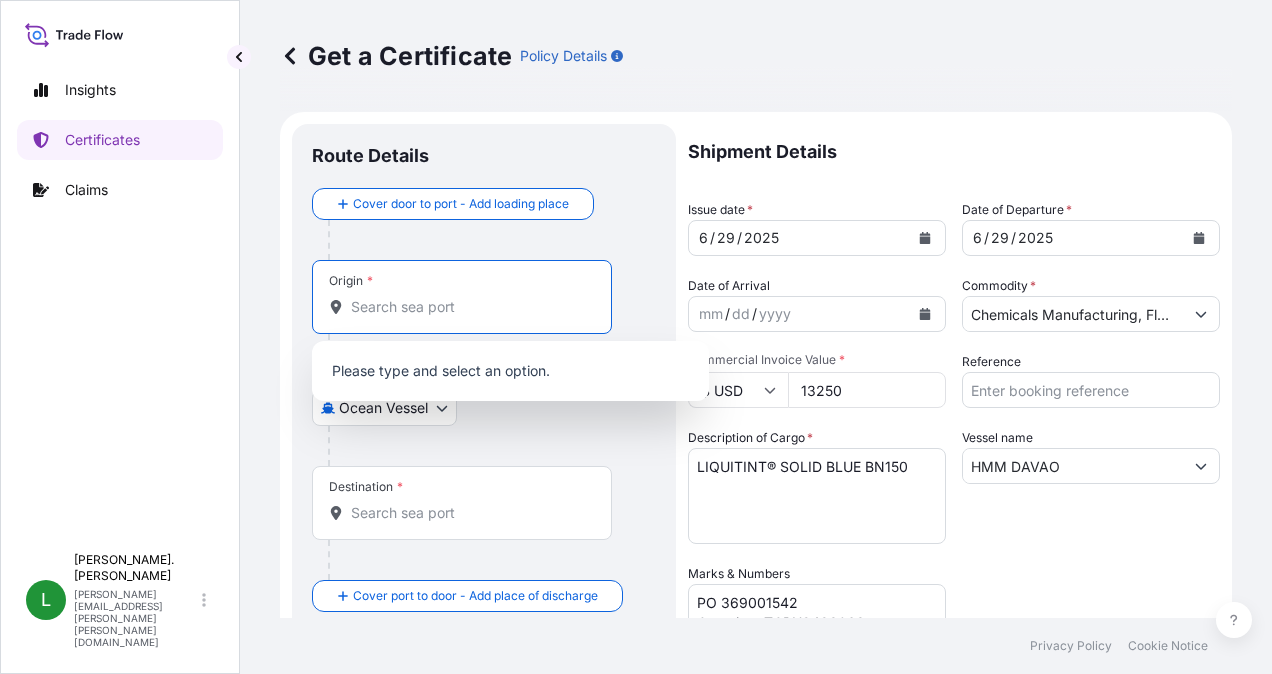 paste on "[GEOGRAPHIC_DATA], [GEOGRAPHIC_DATA]" 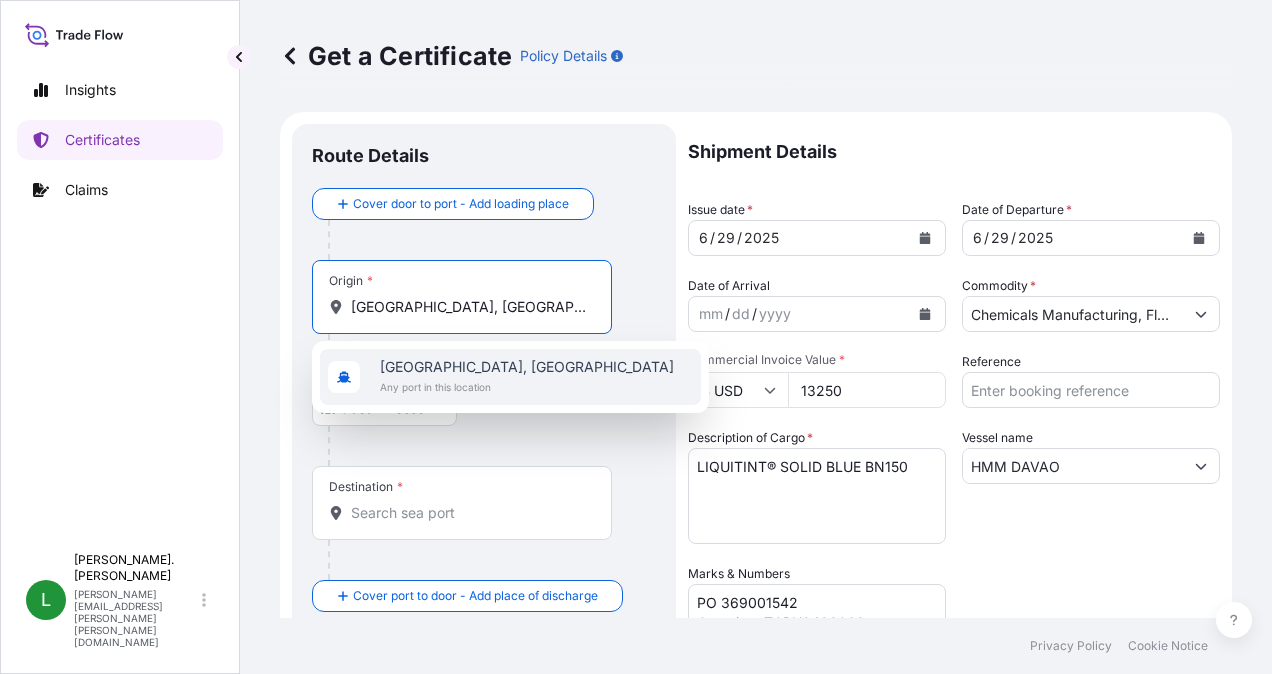 click on "[GEOGRAPHIC_DATA], [GEOGRAPHIC_DATA]" at bounding box center [527, 367] 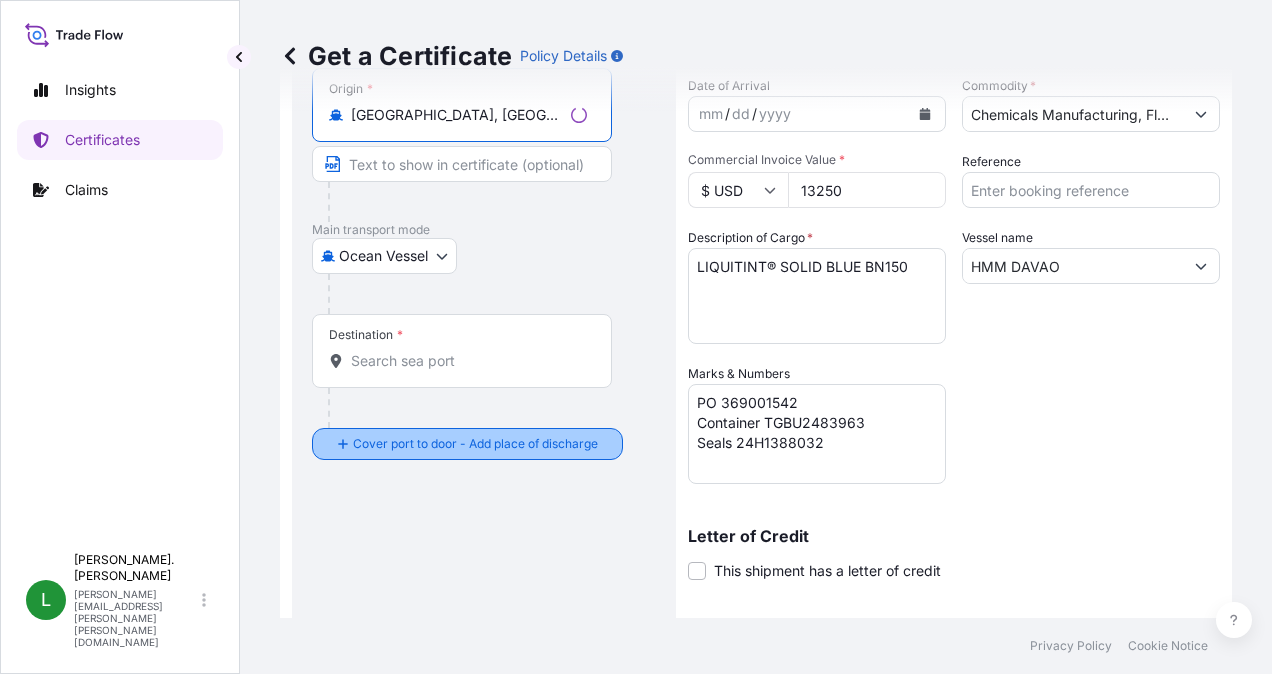 scroll, scrollTop: 100, scrollLeft: 0, axis: vertical 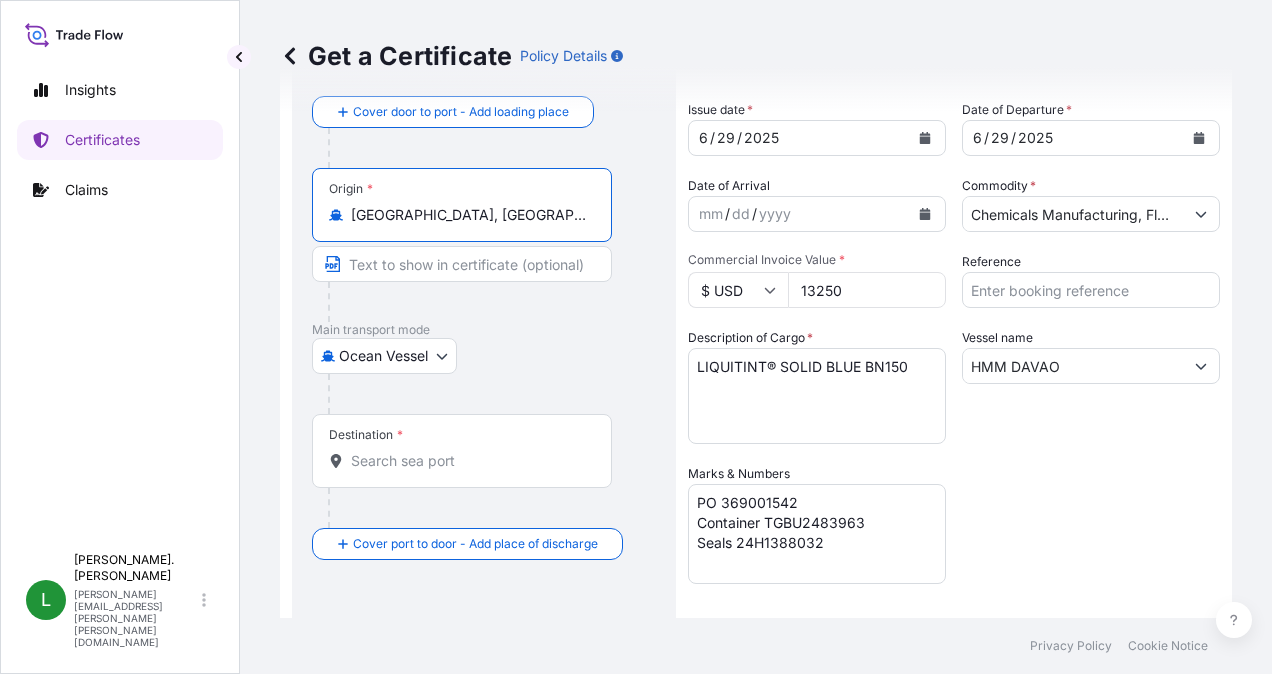 type on "[GEOGRAPHIC_DATA], [GEOGRAPHIC_DATA]" 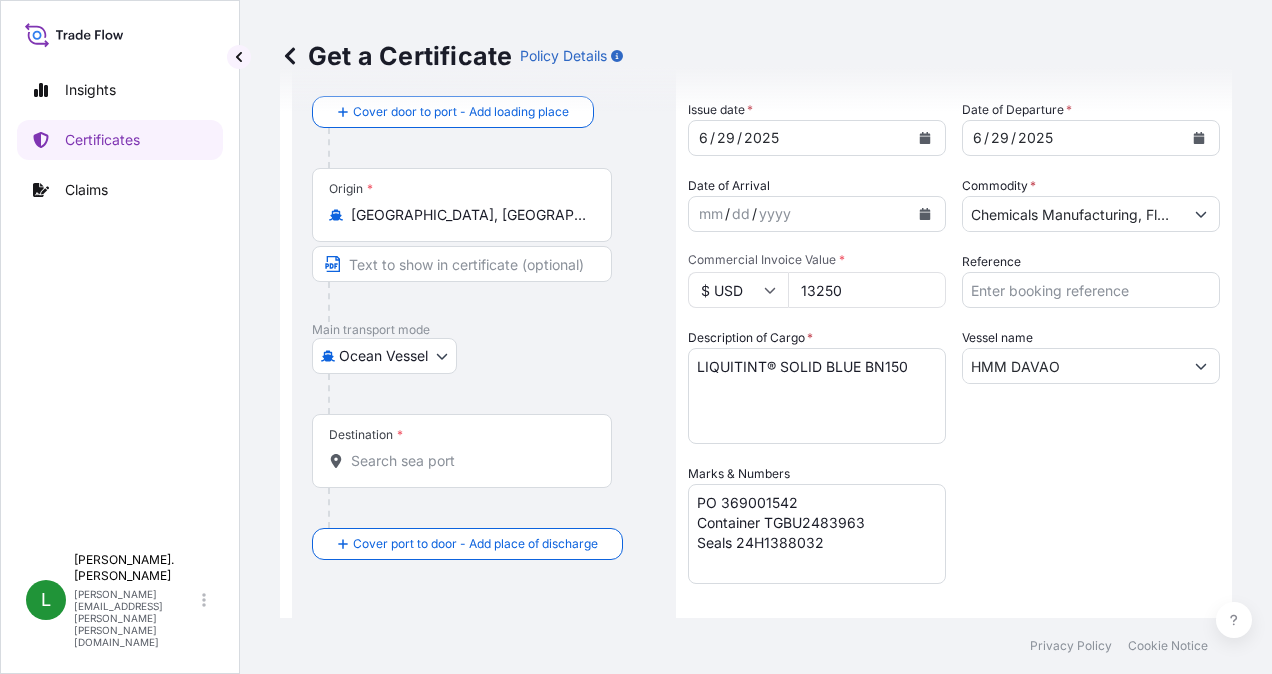 click on "Destination *" at bounding box center [469, 461] 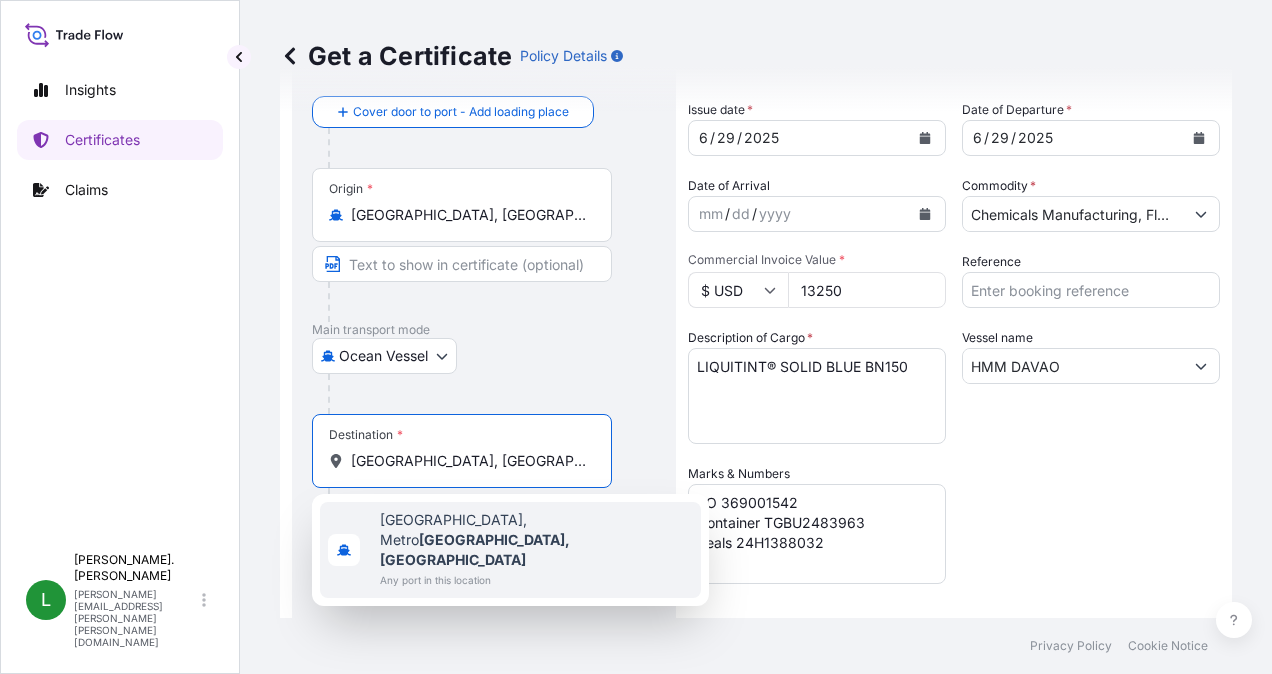 click on "Any port in this location" at bounding box center [536, 580] 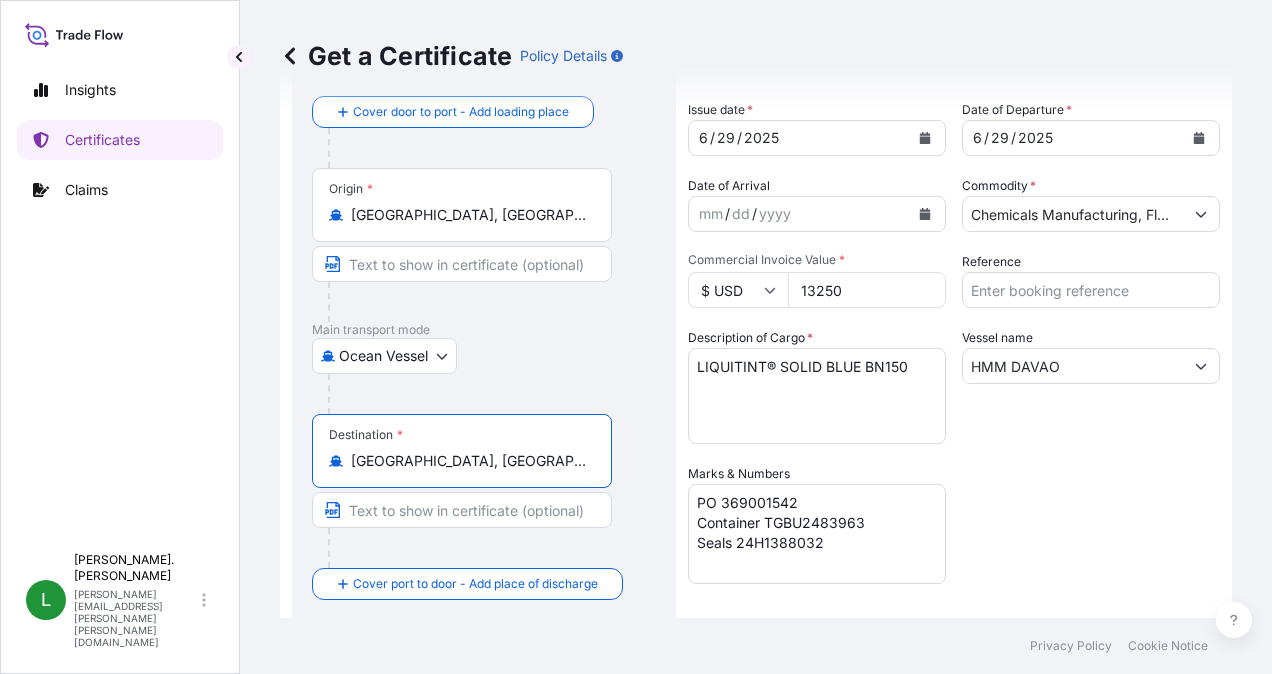scroll, scrollTop: 0, scrollLeft: 0, axis: both 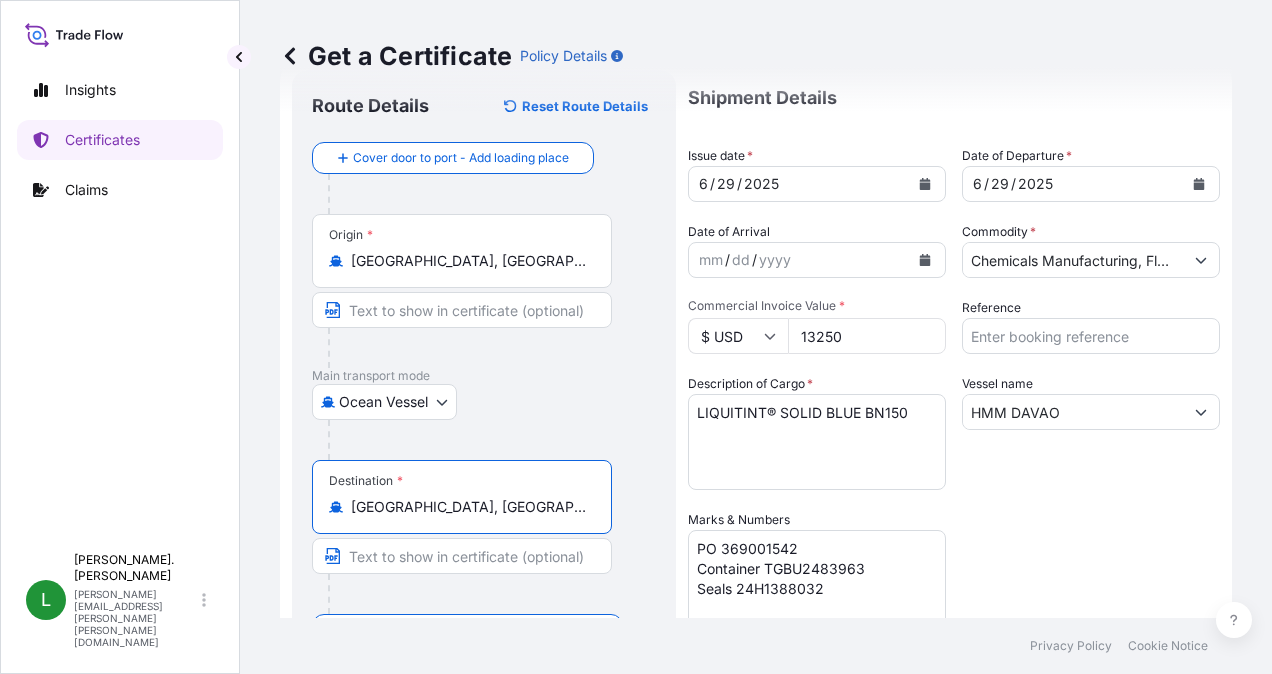 type on "[GEOGRAPHIC_DATA], [GEOGRAPHIC_DATA], [GEOGRAPHIC_DATA]" 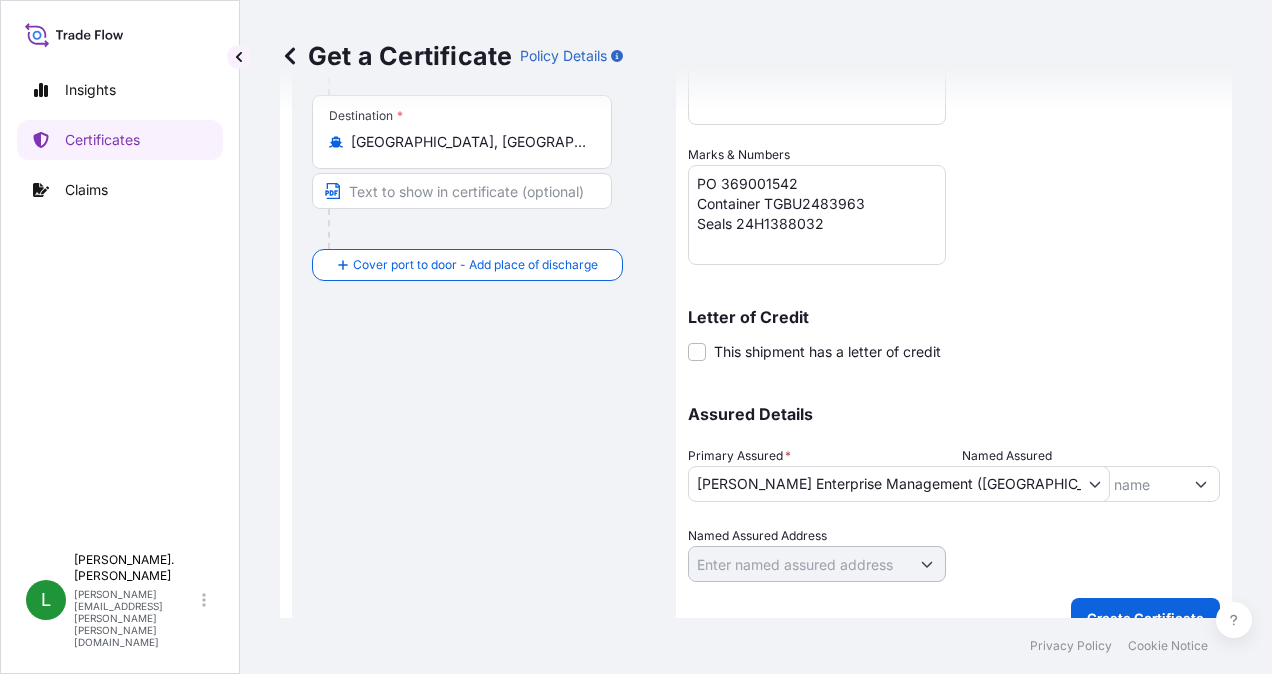 scroll, scrollTop: 450, scrollLeft: 0, axis: vertical 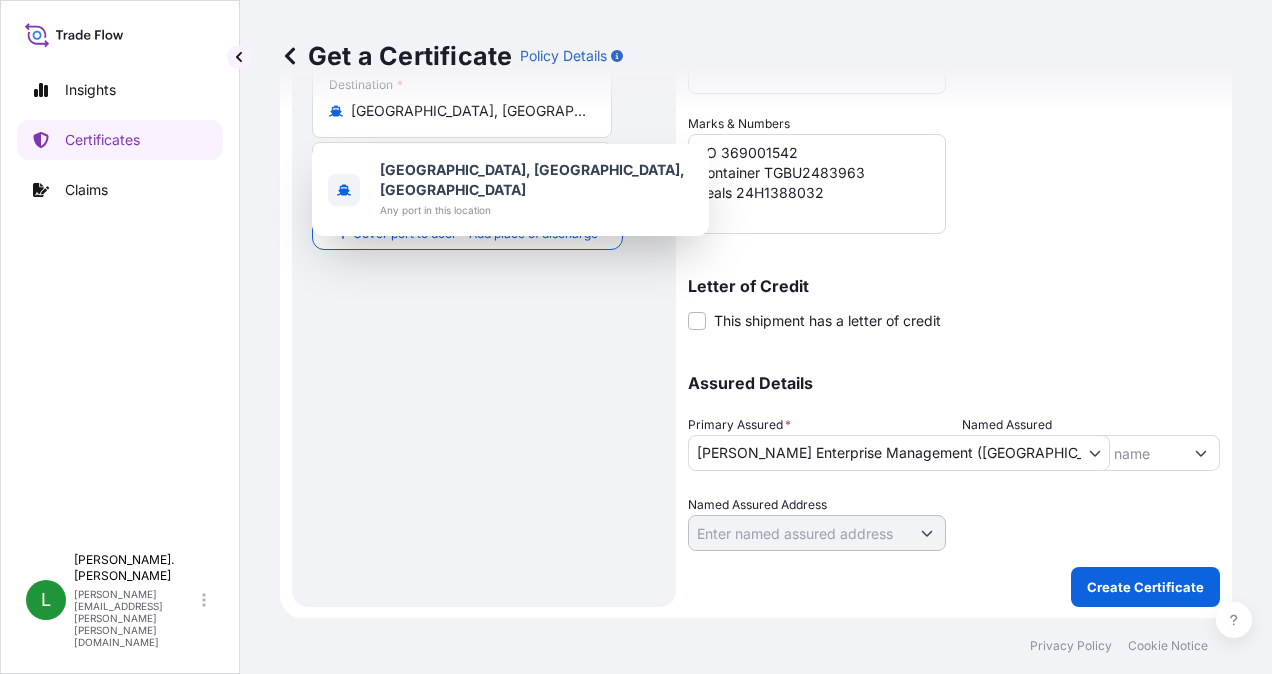 click on "Shipment Details Issue date * [DATE] Date of Departure * [DATE] Date of Arrival mm / dd / yyyy Commodity * Chemicals Manufacturing, Floors Coverings, Performance Products and Solutions Packing Category Commercial Invoice Value    * $ USD 13250 Reference Description of Cargo * LIQUITINT® SOLID BLUE BN150 Vessel name HMM DAVAO Marks & Numbers PO 369001542
Container TGBU2483963
Seals 24H1388032 Letter of Credit This shipment has a letter of credit Letter of credit * Letter of credit may not exceed 12000 characters Assured Details Primary Assured * [PERSON_NAME] Enterprise Management ([GEOGRAPHIC_DATA]) Co.,Ltd. [PERSON_NAME] - Emo Trans, Inc. [PERSON_NAME] Enterprise Management ([GEOGRAPHIC_DATA]) Co.,Ltd. MCN Logistics Korea Trade Technologies, Inc. - Freight forwarder - [PERSON_NAME] [PERSON_NAME] and Company Named Assured Named Assured Address" at bounding box center (954, 112) 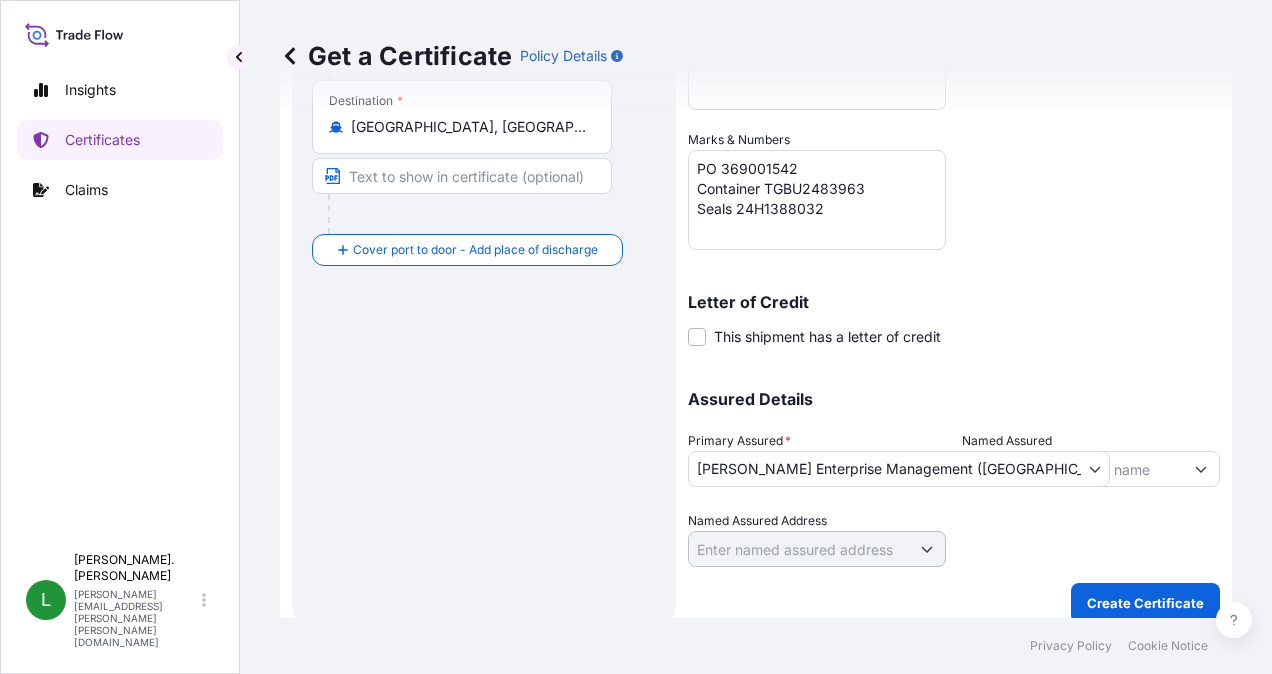 scroll, scrollTop: 450, scrollLeft: 0, axis: vertical 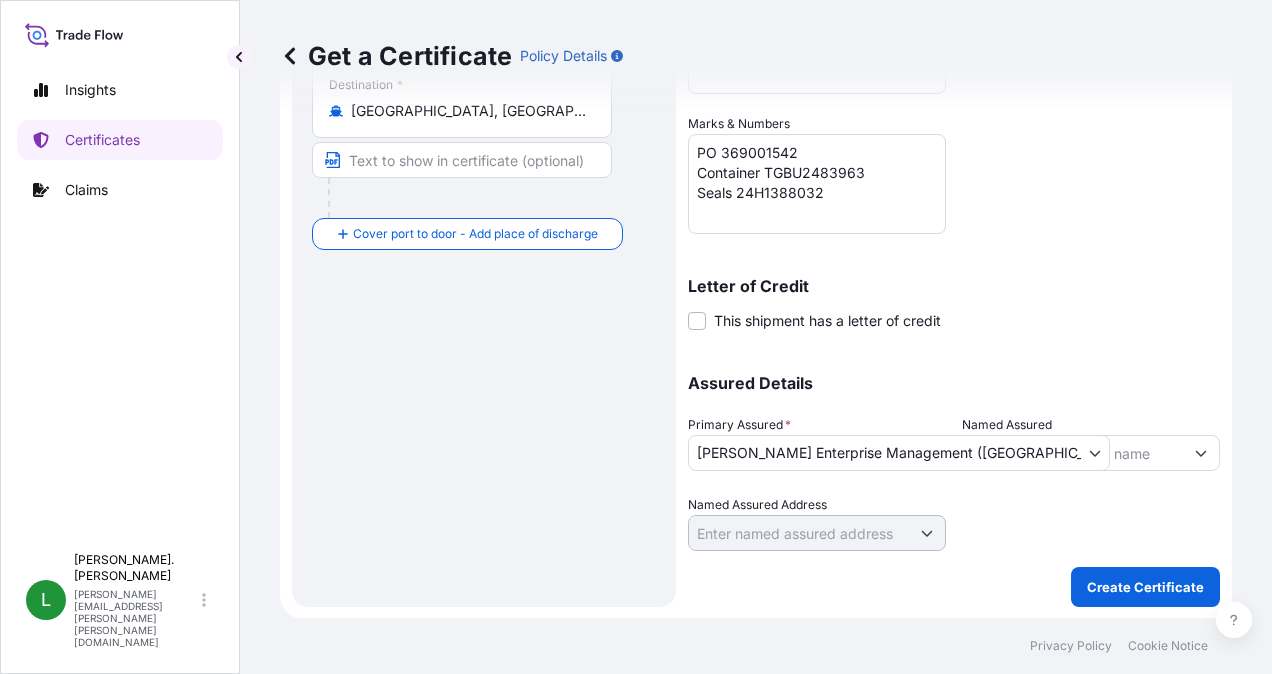 click on "Route Details Reset Route Details   Cover door to port - Add loading place Place of loading Road / [GEOGRAPHIC_DATA] / Inland Origin * [GEOGRAPHIC_DATA], [GEOGRAPHIC_DATA] Main transport mode [GEOGRAPHIC_DATA] Destination * [GEOGRAPHIC_DATA], [GEOGRAPHIC_DATA], [GEOGRAPHIC_DATA] Cover port to door - Add place of discharge Road / [GEOGRAPHIC_DATA] / Inland Place of Discharge" at bounding box center [484, 140] 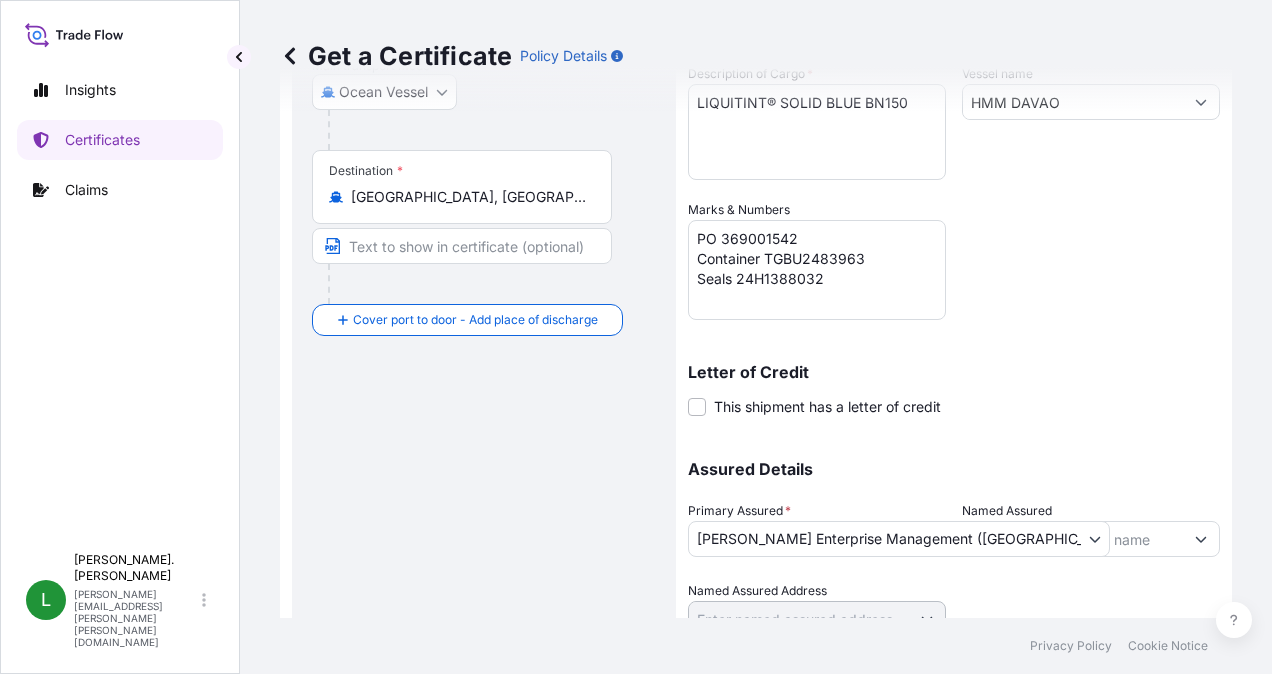 scroll, scrollTop: 450, scrollLeft: 0, axis: vertical 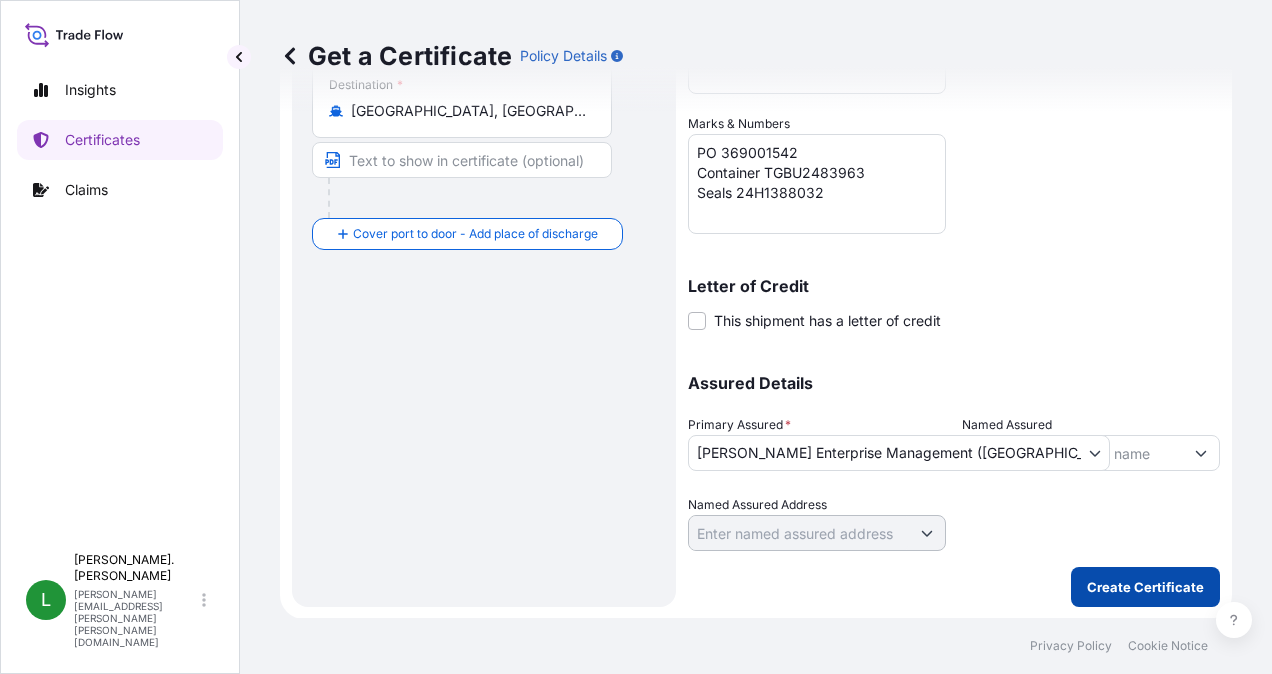 click on "Create Certificate" at bounding box center [1145, 587] 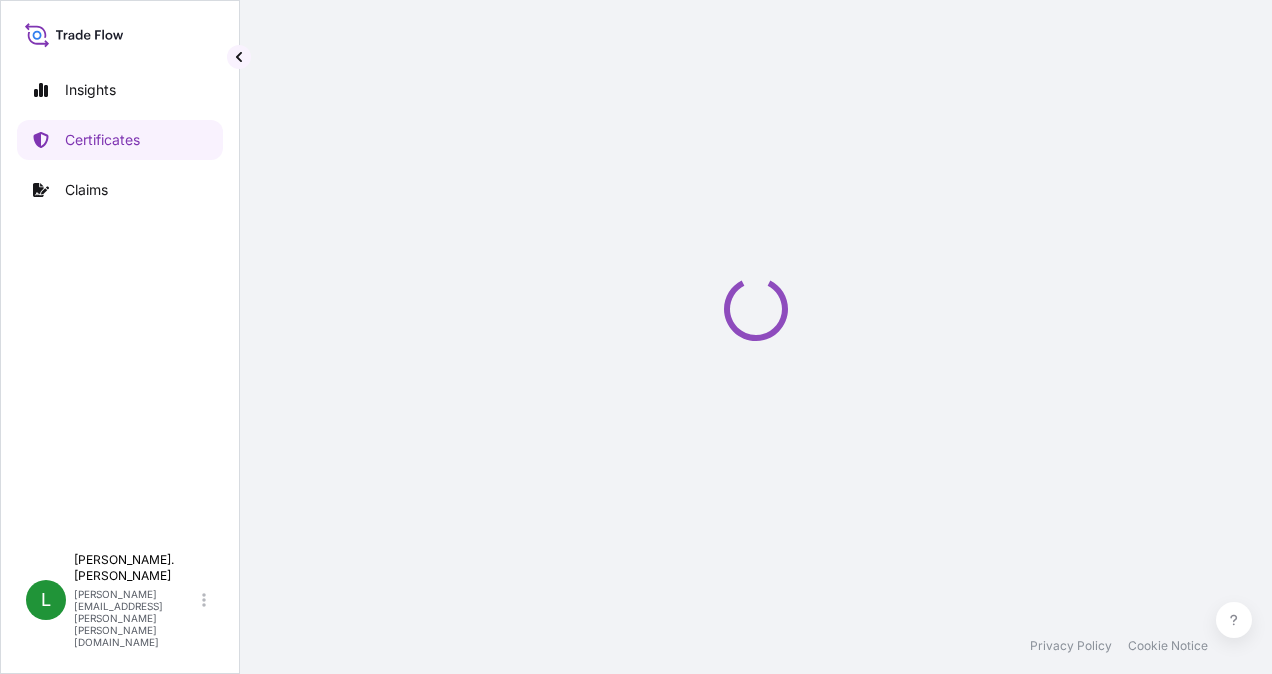 scroll, scrollTop: 0, scrollLeft: 0, axis: both 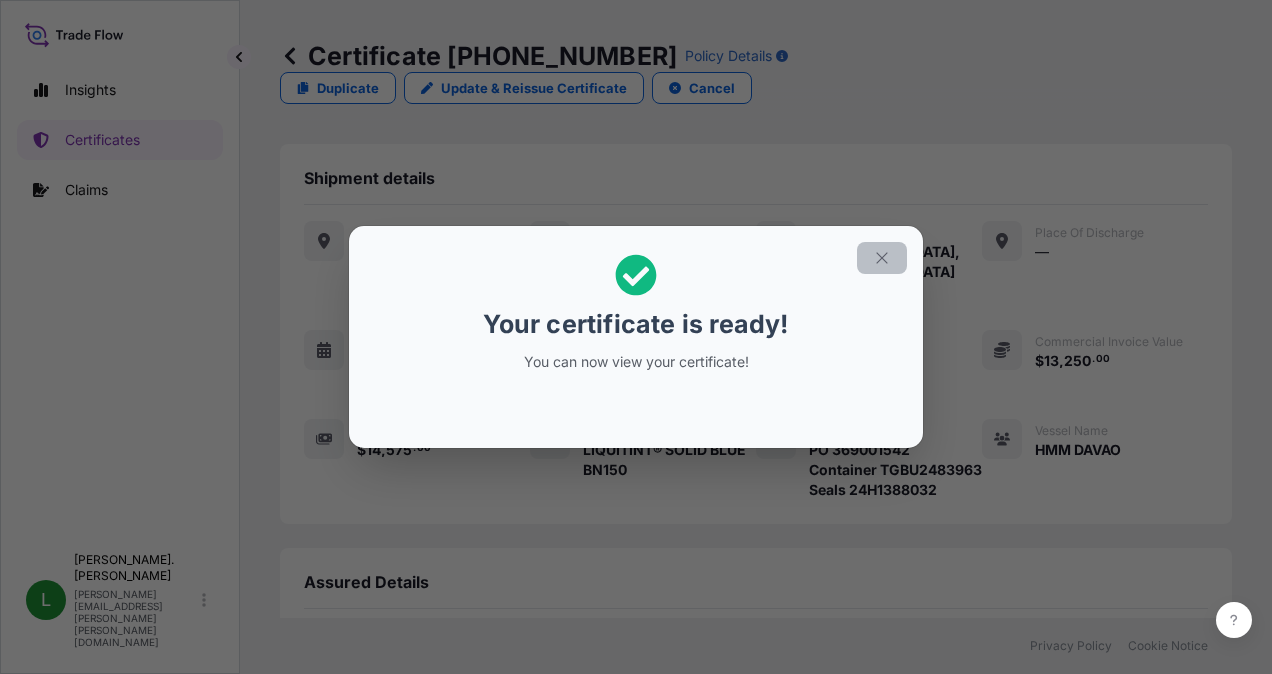 click 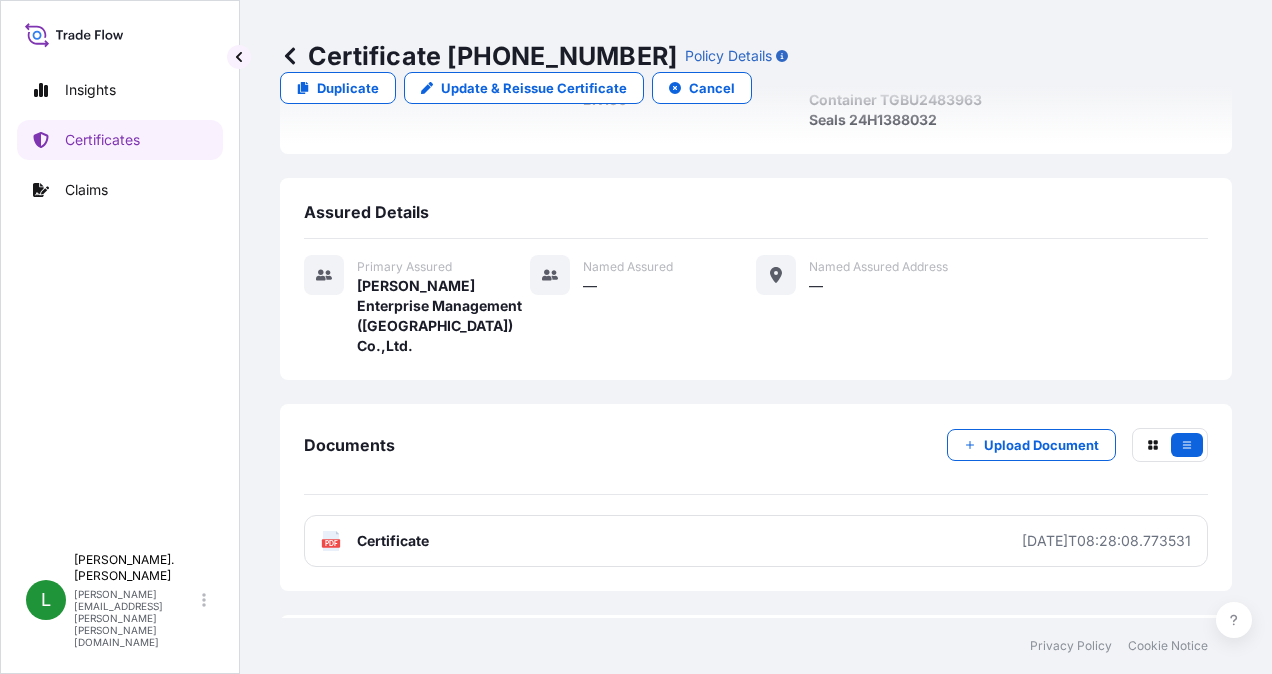 scroll, scrollTop: 412, scrollLeft: 0, axis: vertical 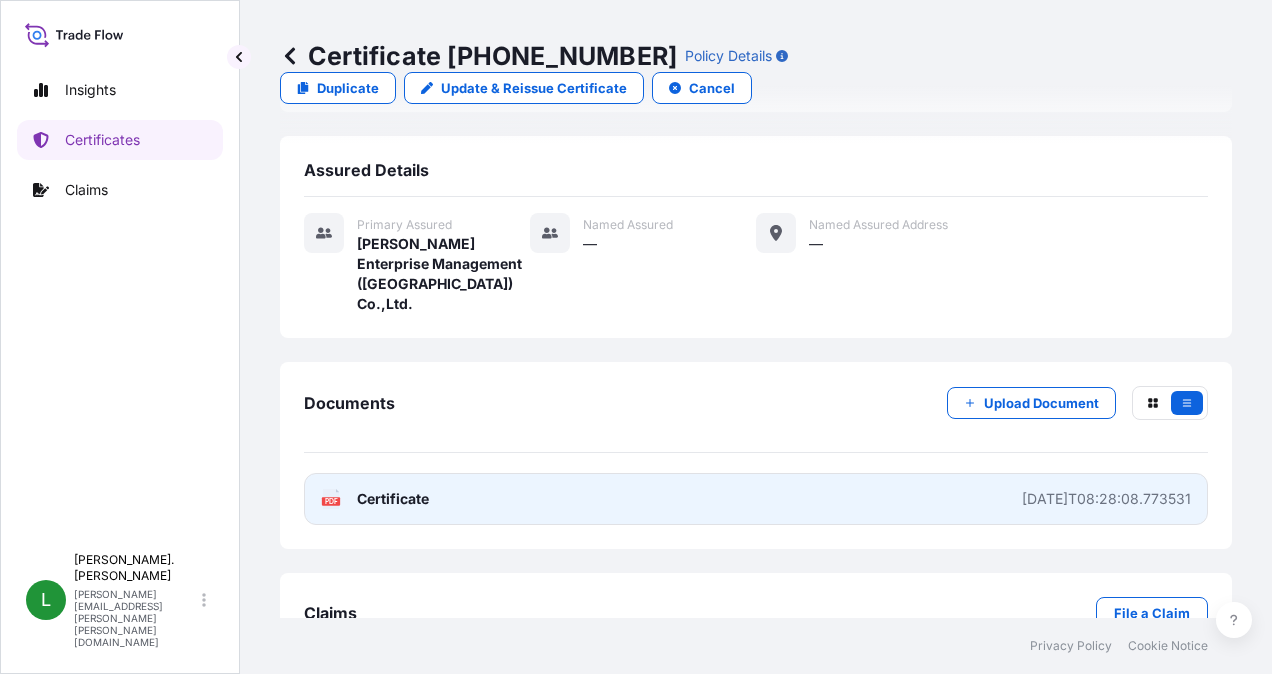 drag, startPoint x: 361, startPoint y: 434, endPoint x: 371, endPoint y: 436, distance: 10.198039 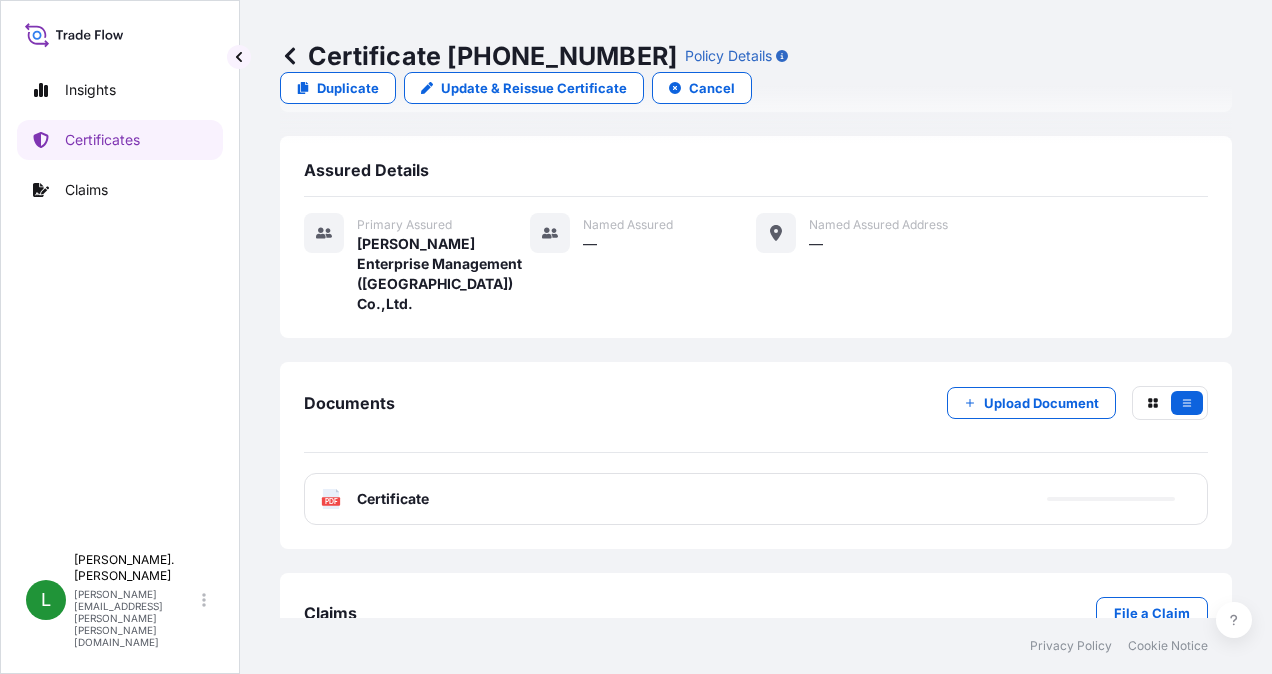 scroll, scrollTop: 412, scrollLeft: 0, axis: vertical 